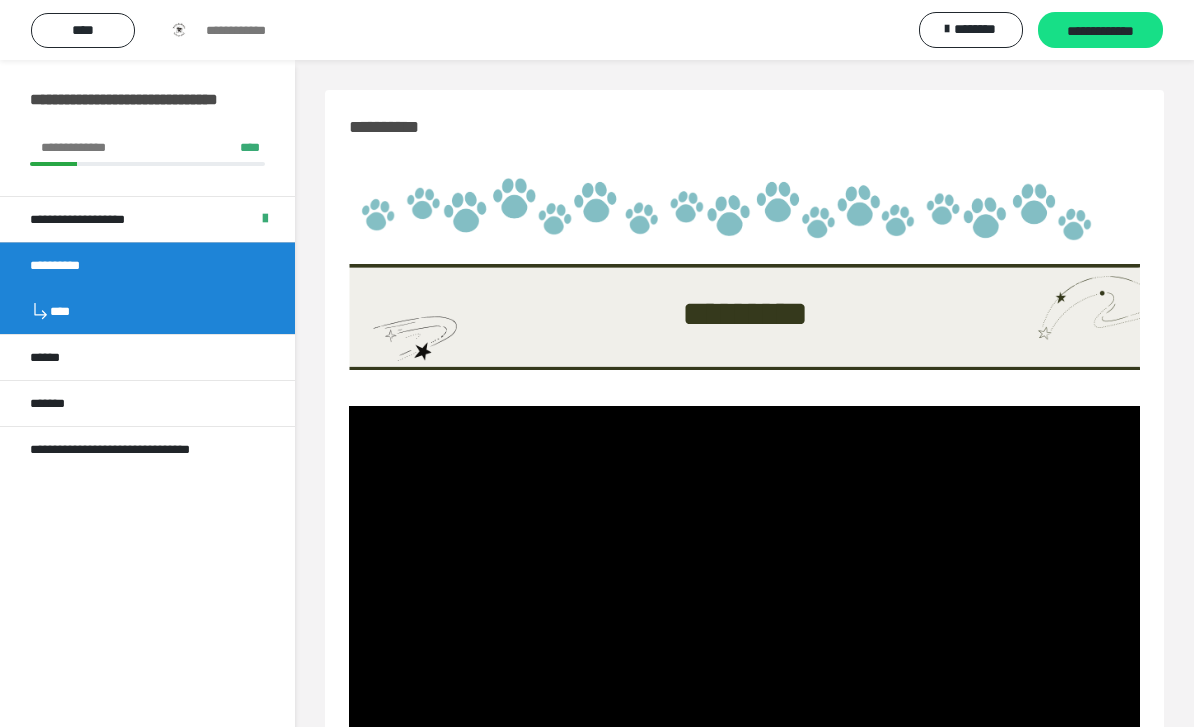 scroll, scrollTop: 230, scrollLeft: 0, axis: vertical 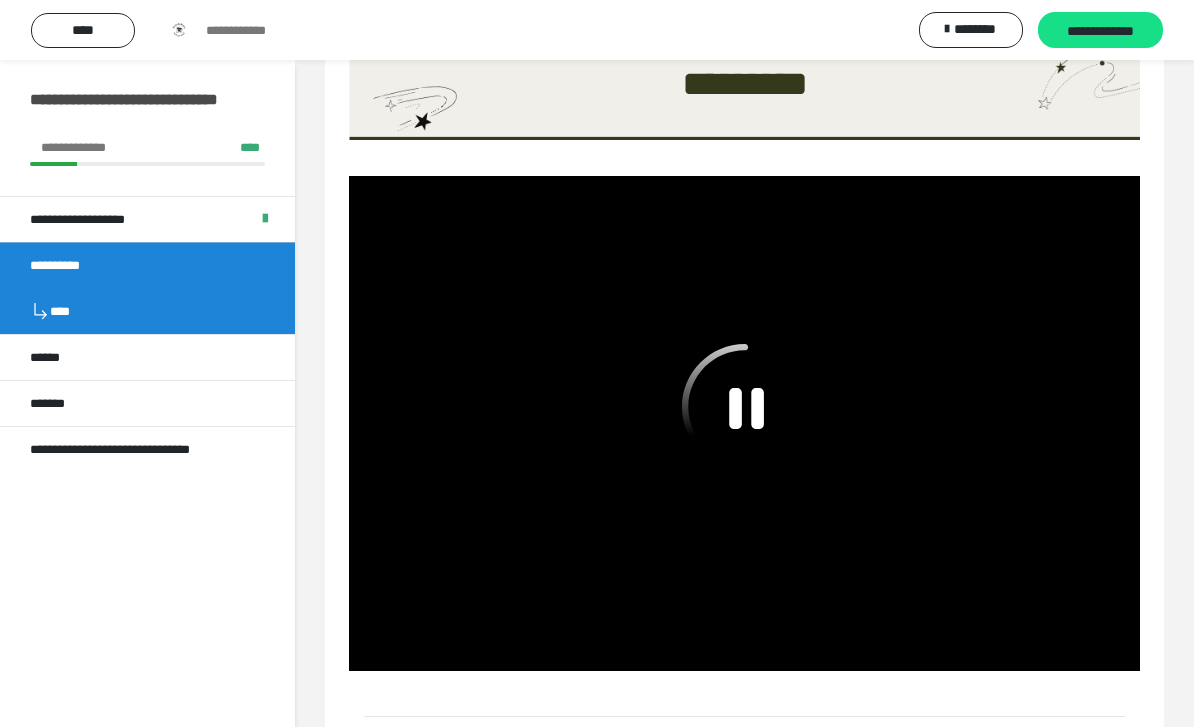 click 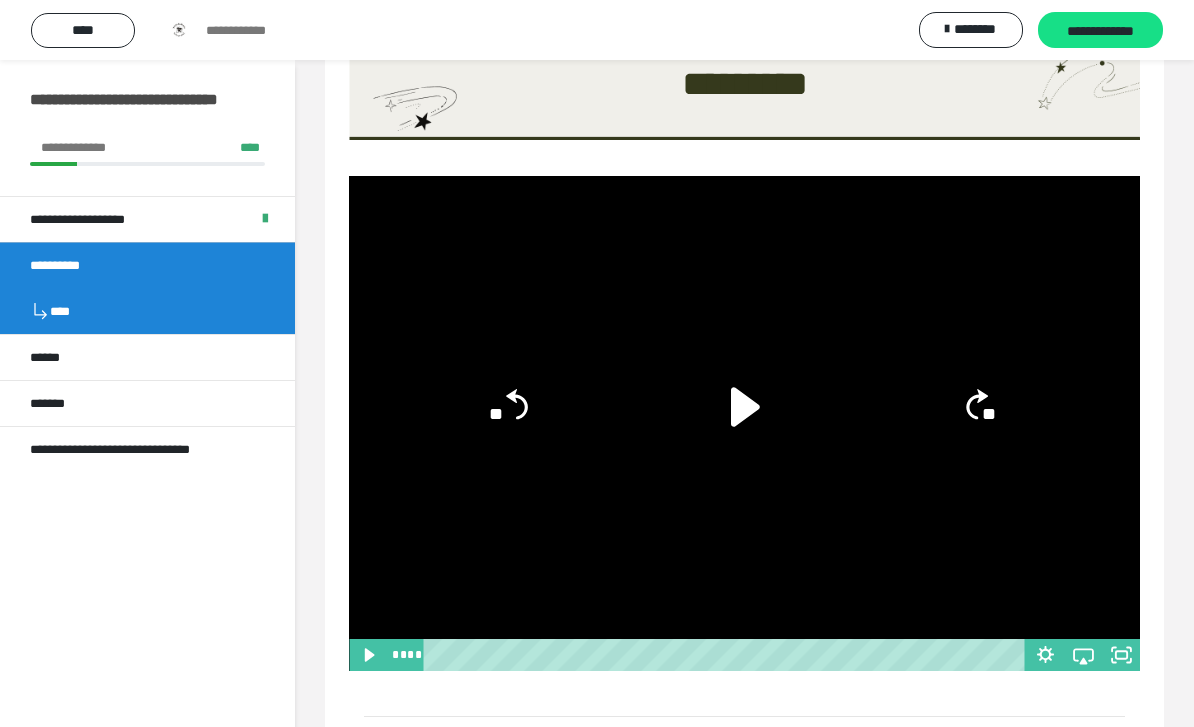 click 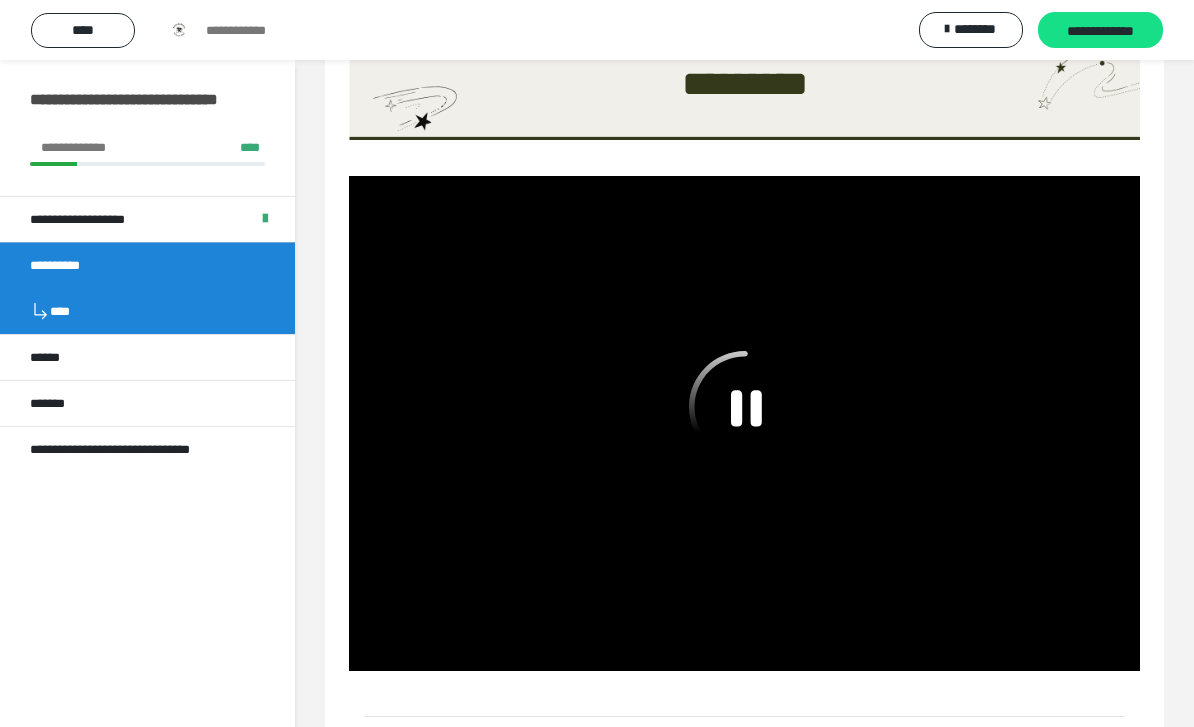 click on "**********" at bounding box center (72, 265) 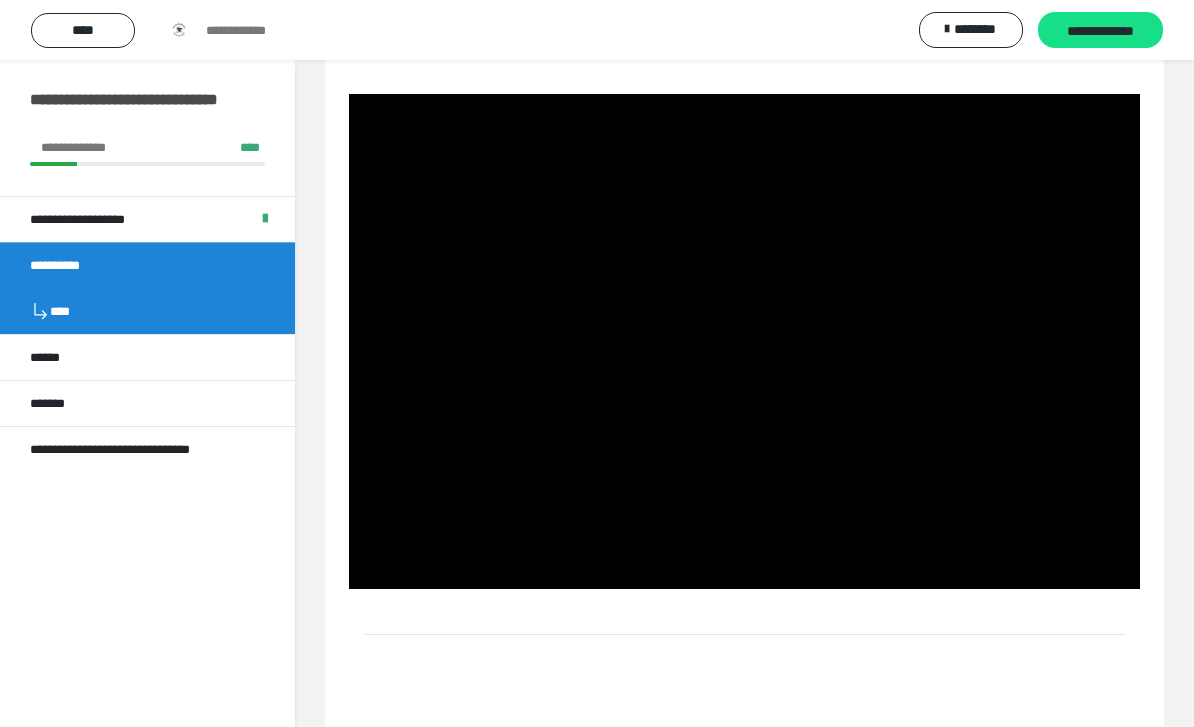 scroll, scrollTop: 215, scrollLeft: 0, axis: vertical 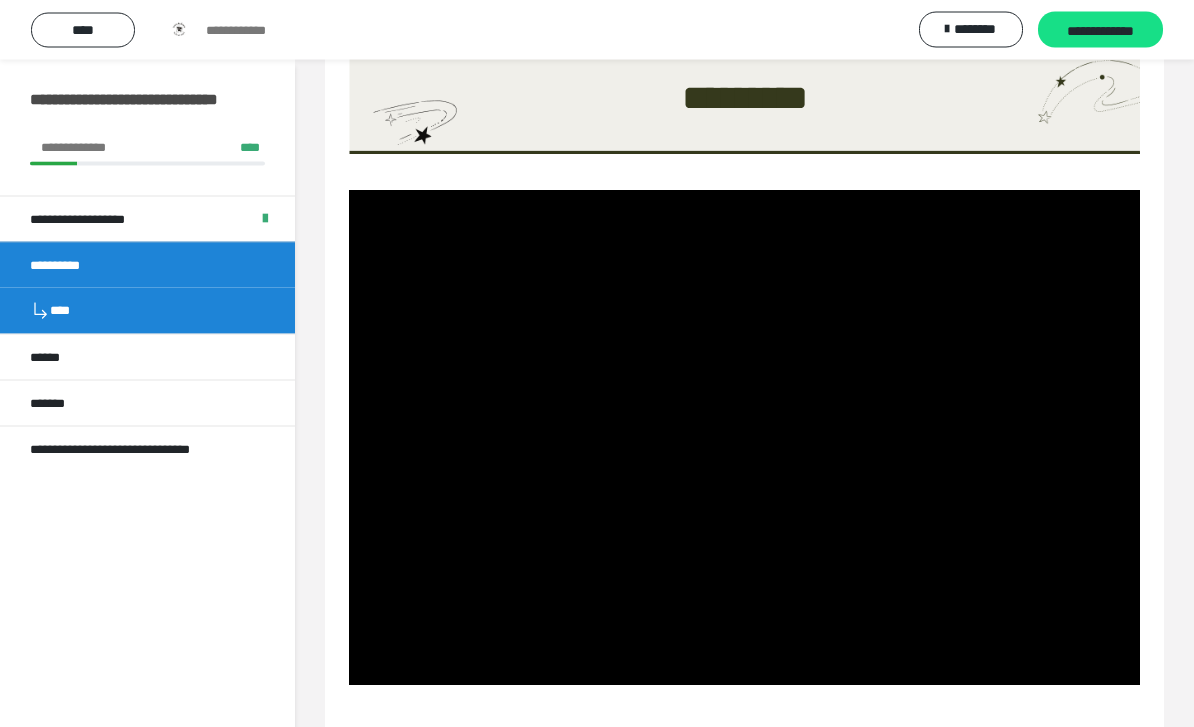 click at bounding box center [744, 438] 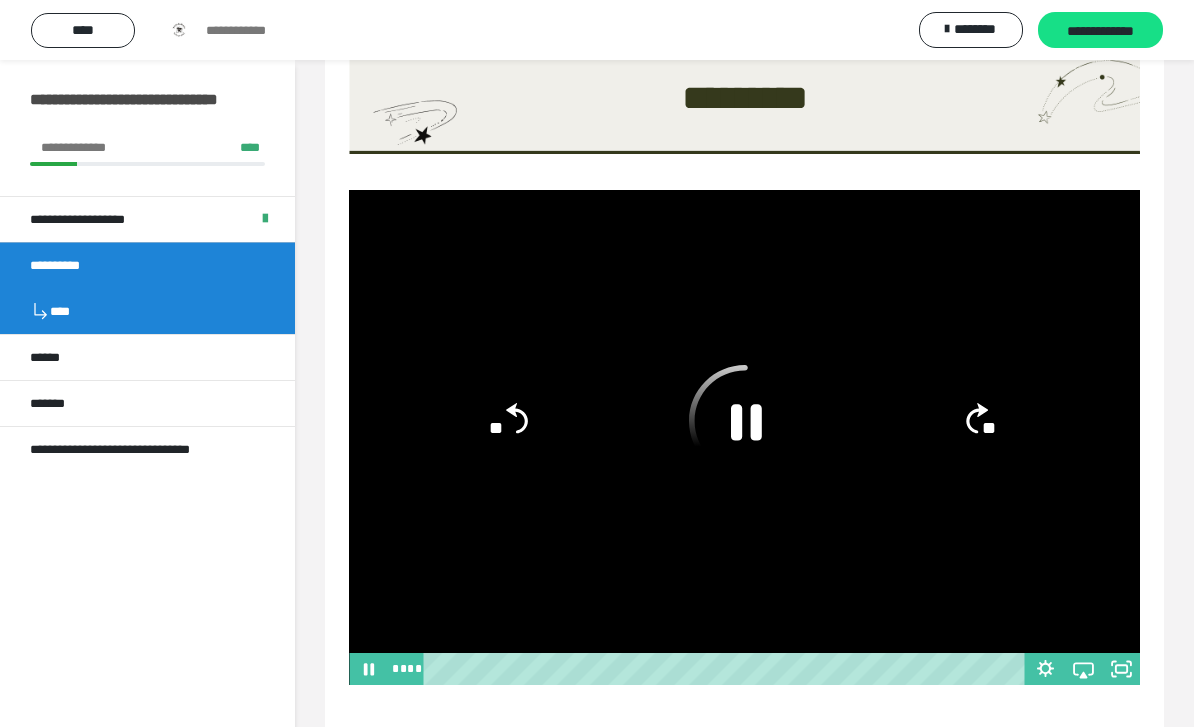 click 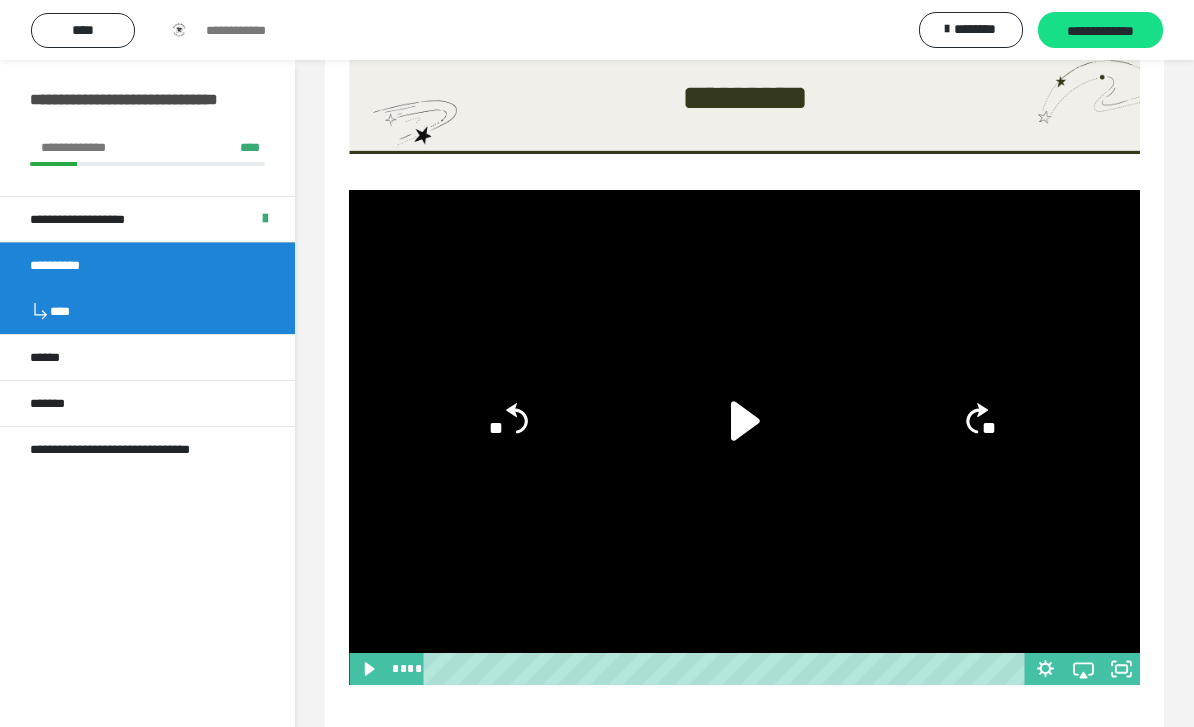 click 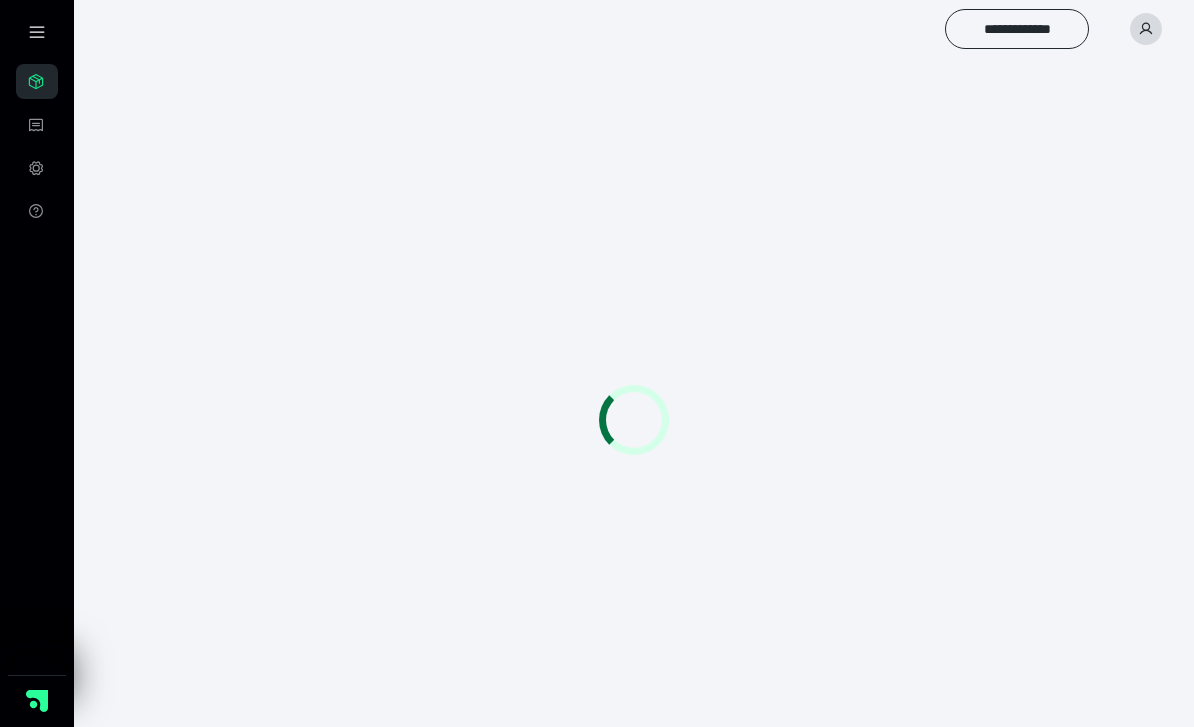 scroll, scrollTop: 0, scrollLeft: 0, axis: both 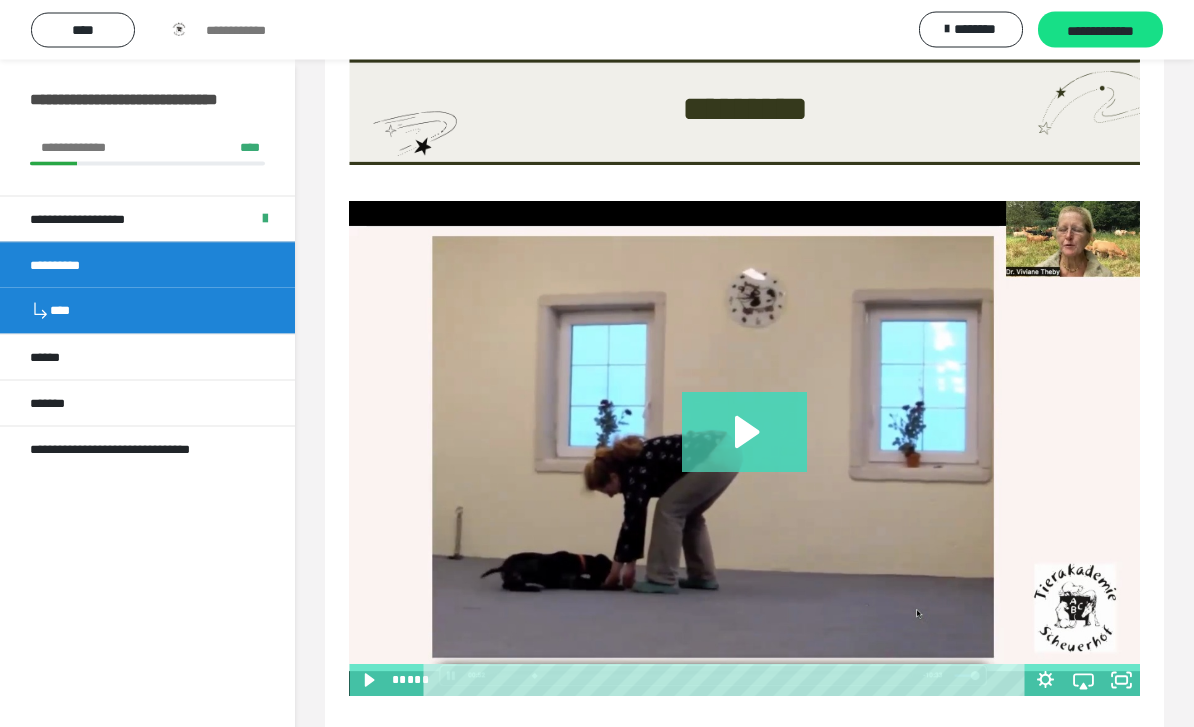 click 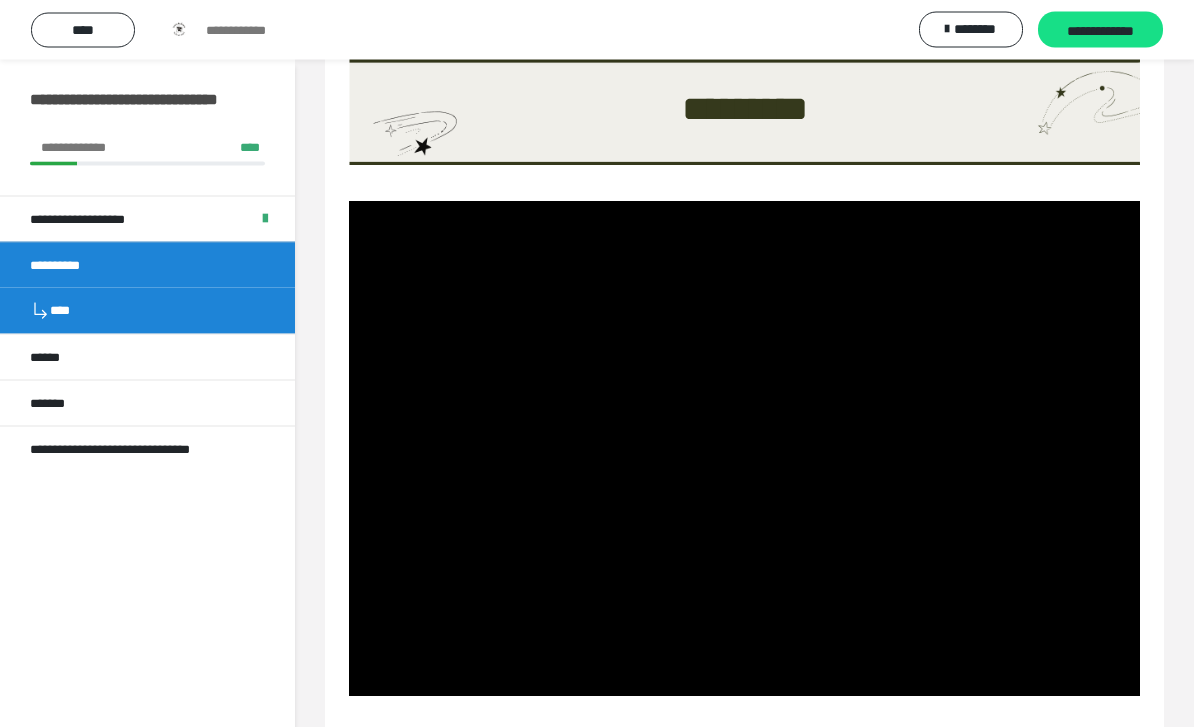 scroll, scrollTop: 205, scrollLeft: 0, axis: vertical 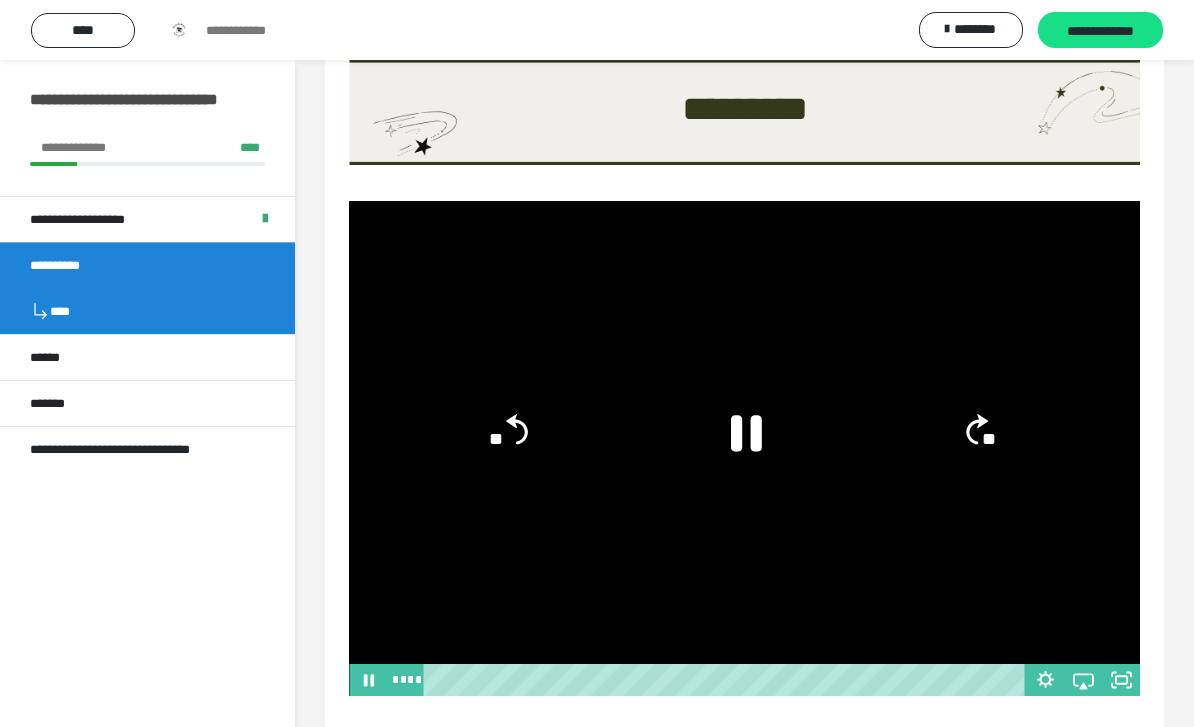 click on "****" at bounding box center (706, 680) 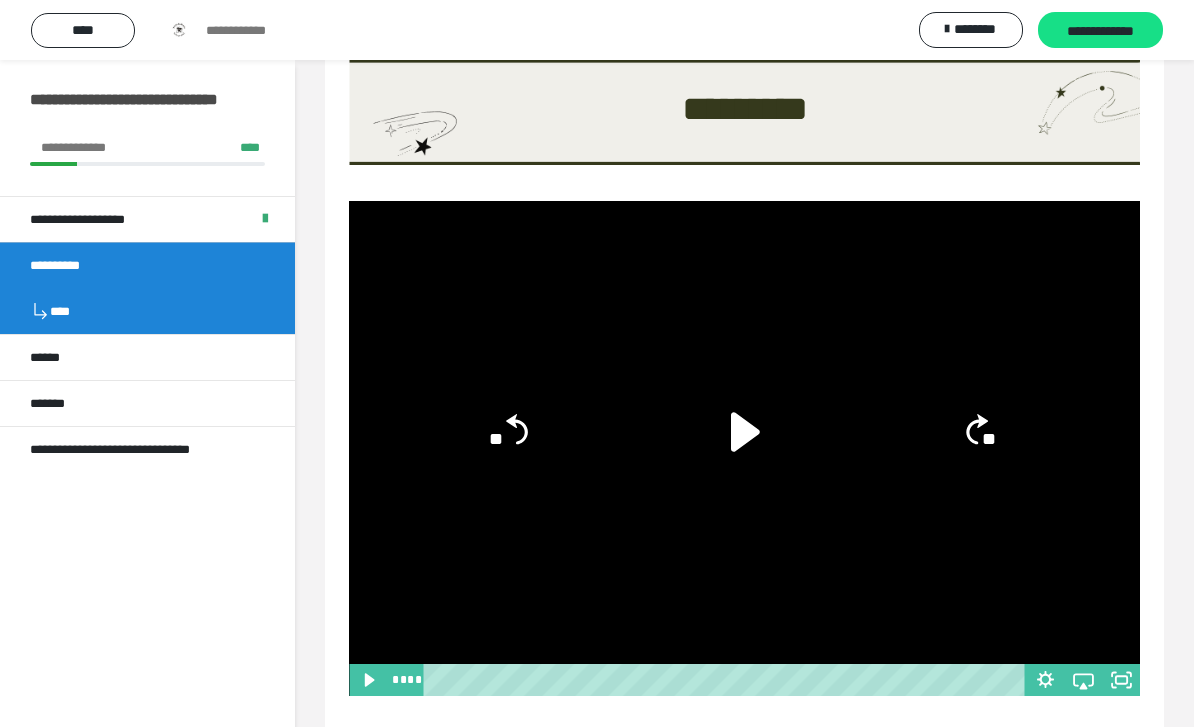 click at bounding box center [726, 680] 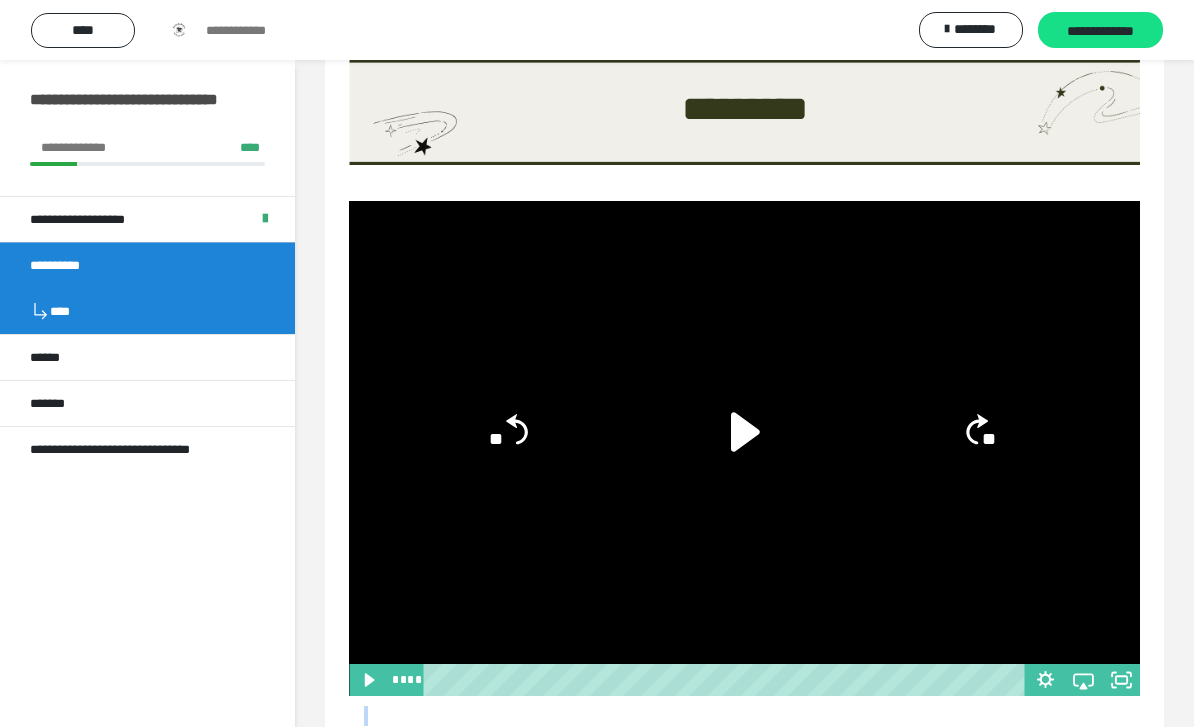 click on "** **" at bounding box center [744, 432] 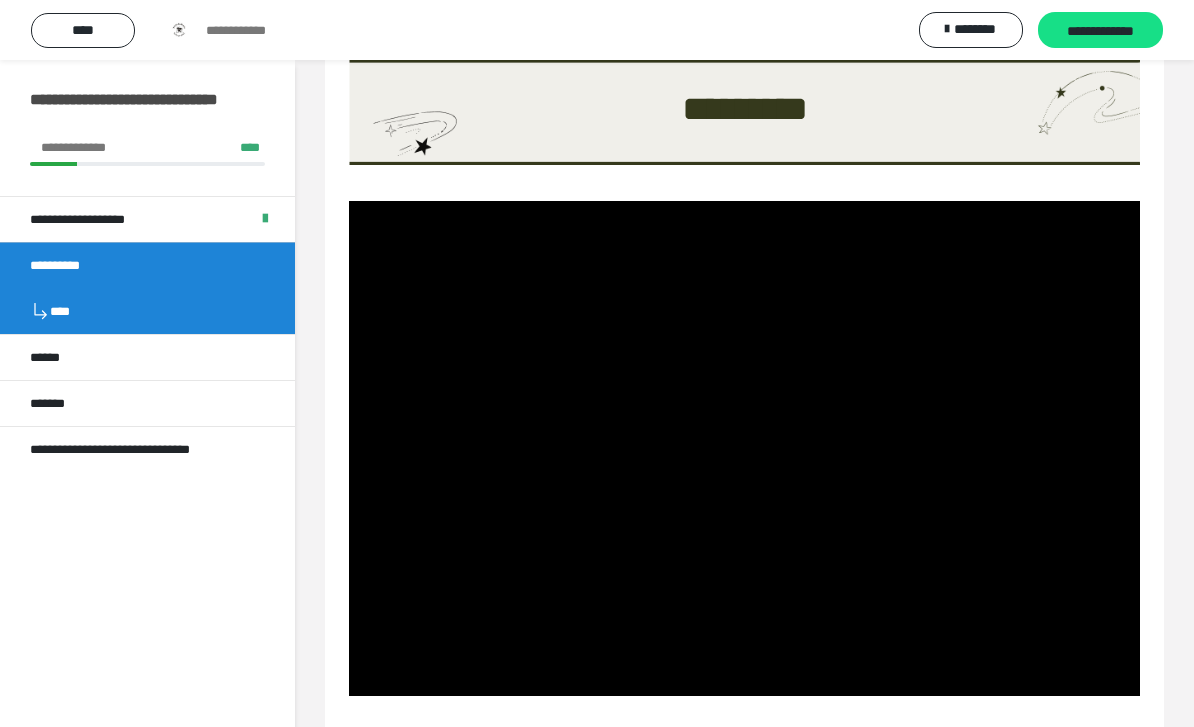 click at bounding box center (744, 448) 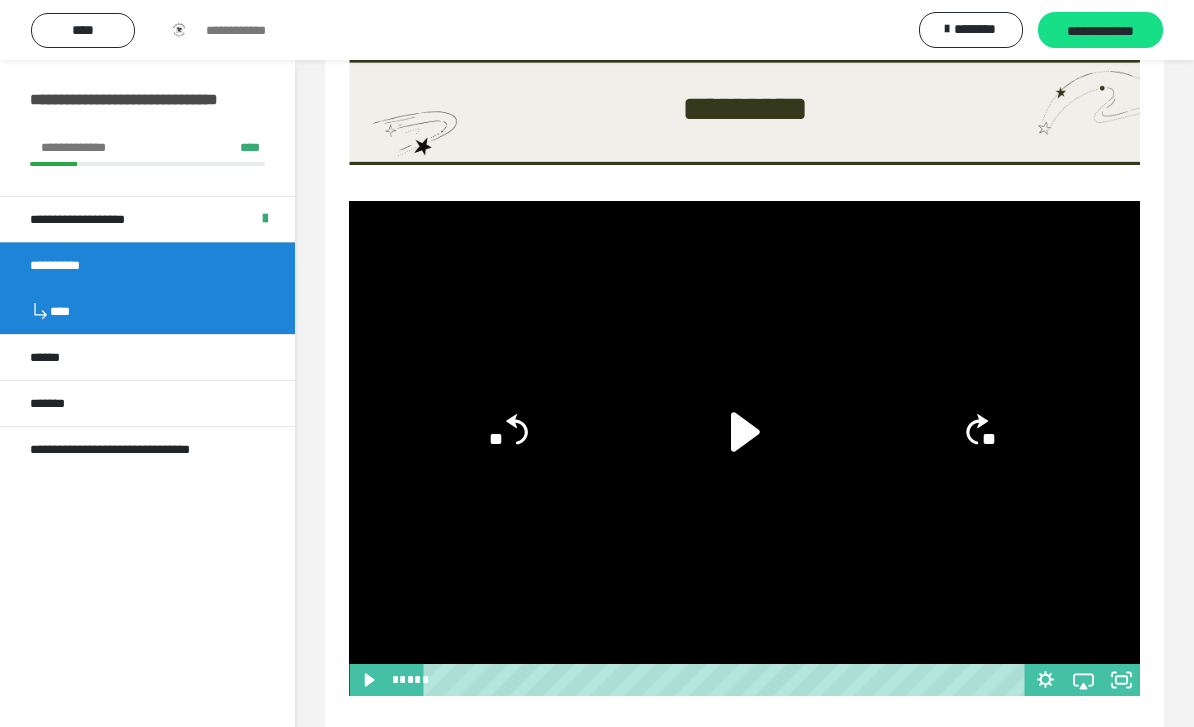 click 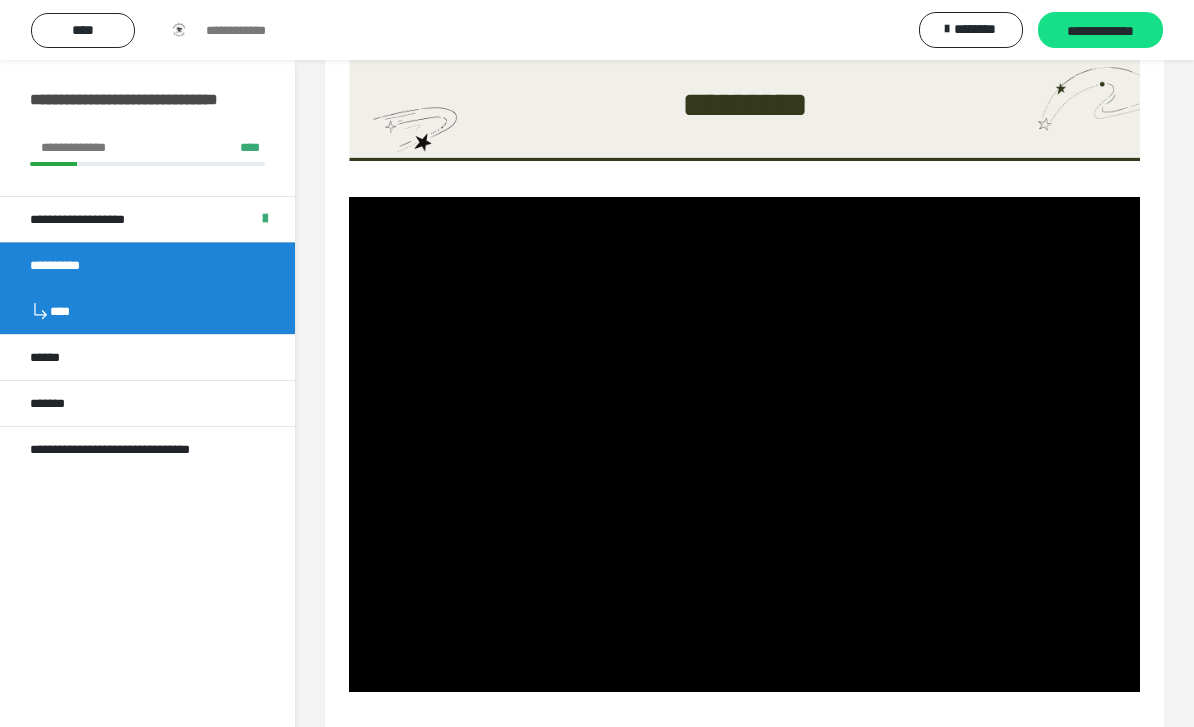 scroll, scrollTop: 205, scrollLeft: 0, axis: vertical 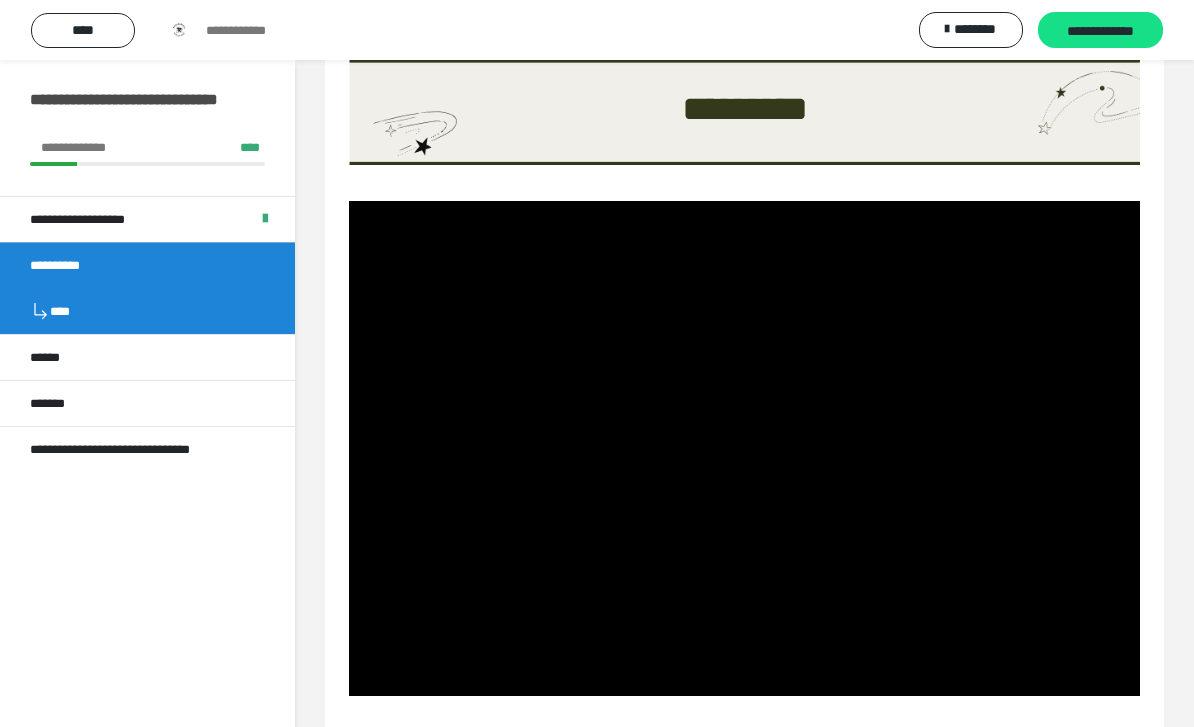 click at bounding box center (744, 448) 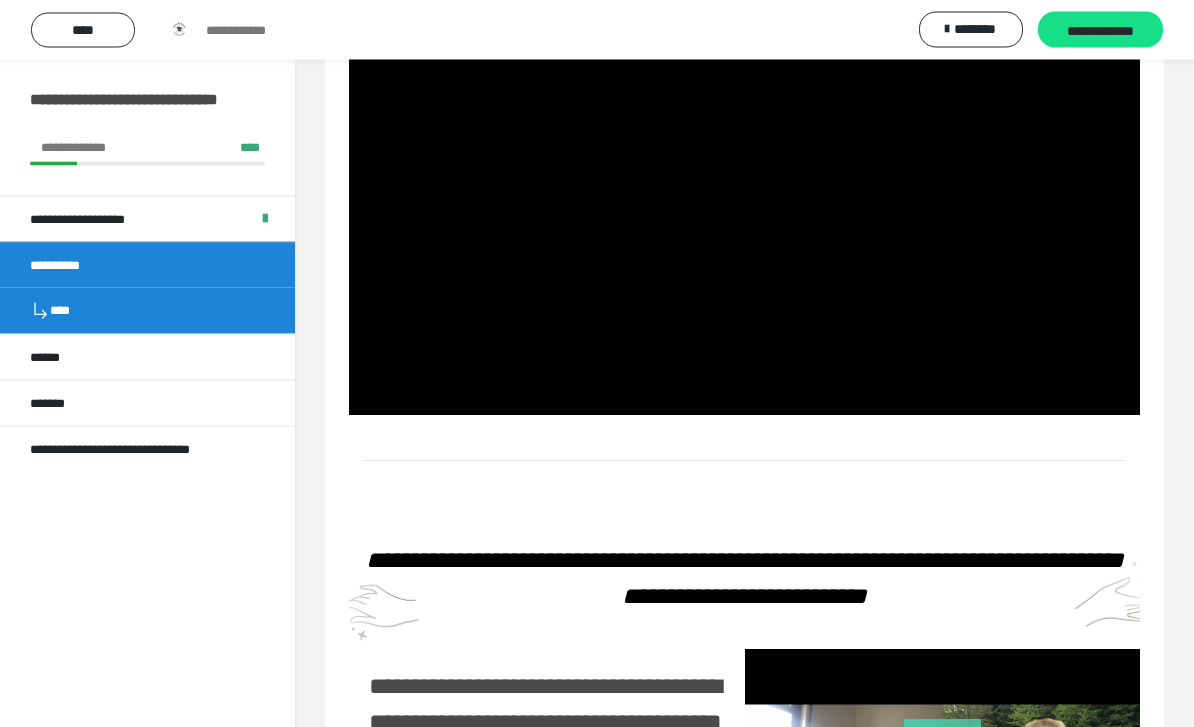 scroll, scrollTop: 483, scrollLeft: 0, axis: vertical 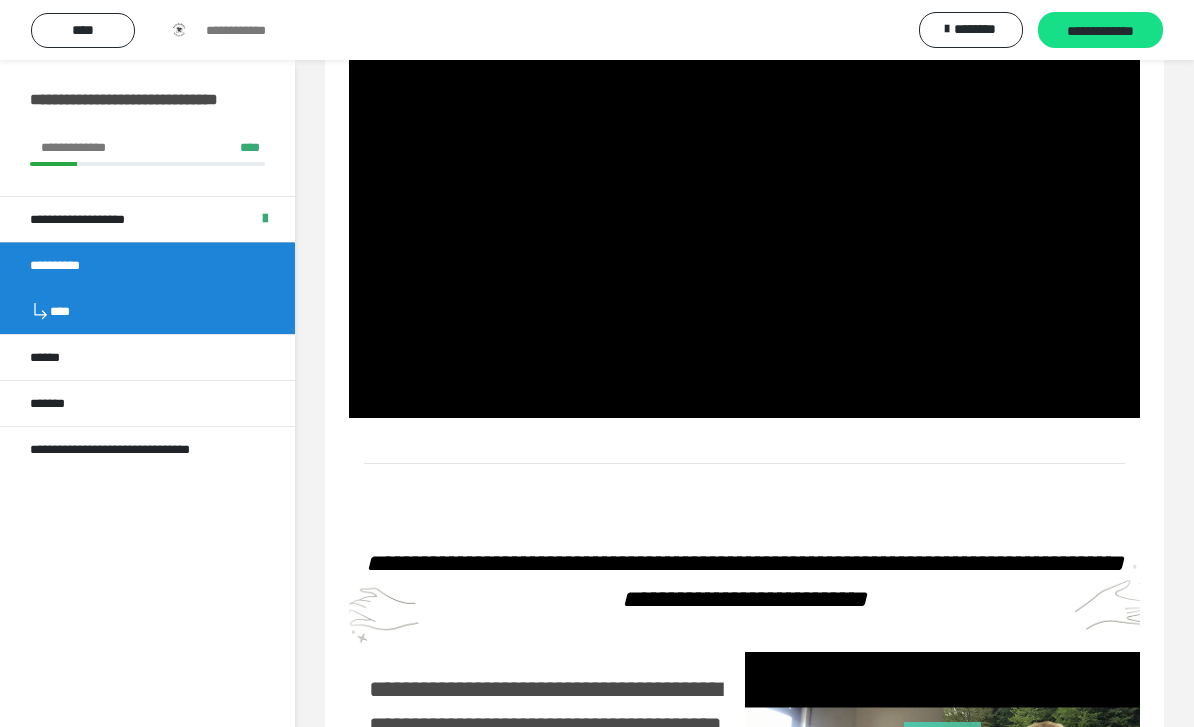 click at bounding box center (744, 170) 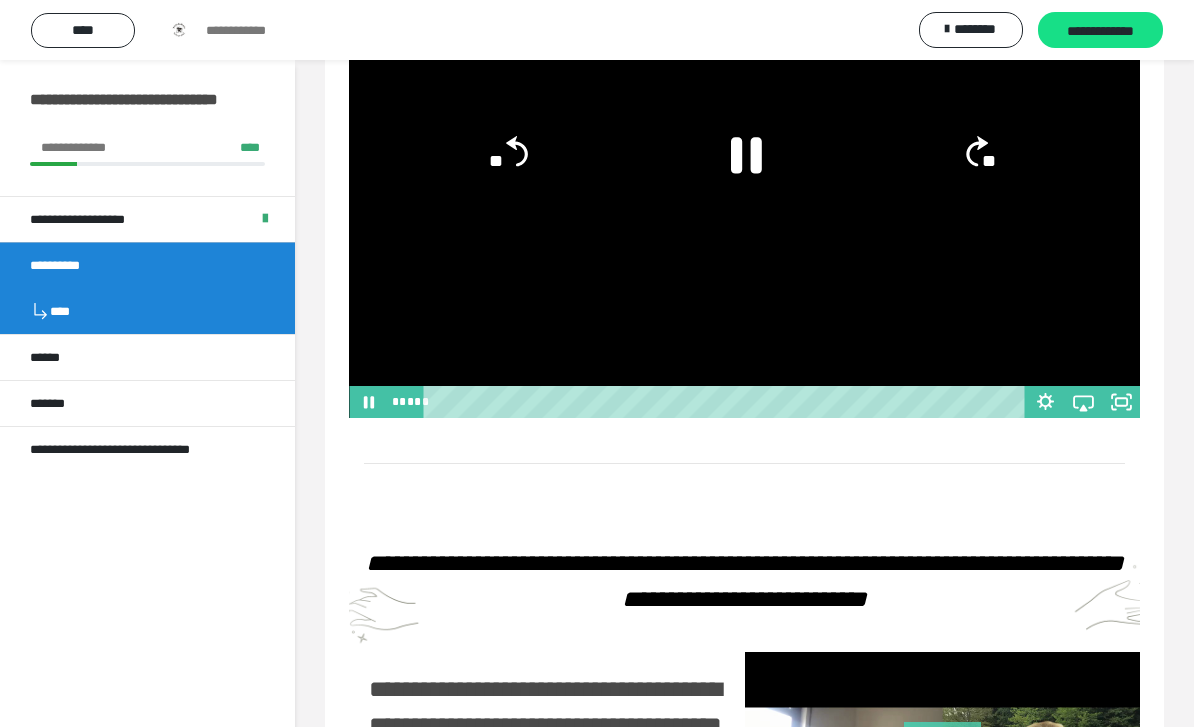 click 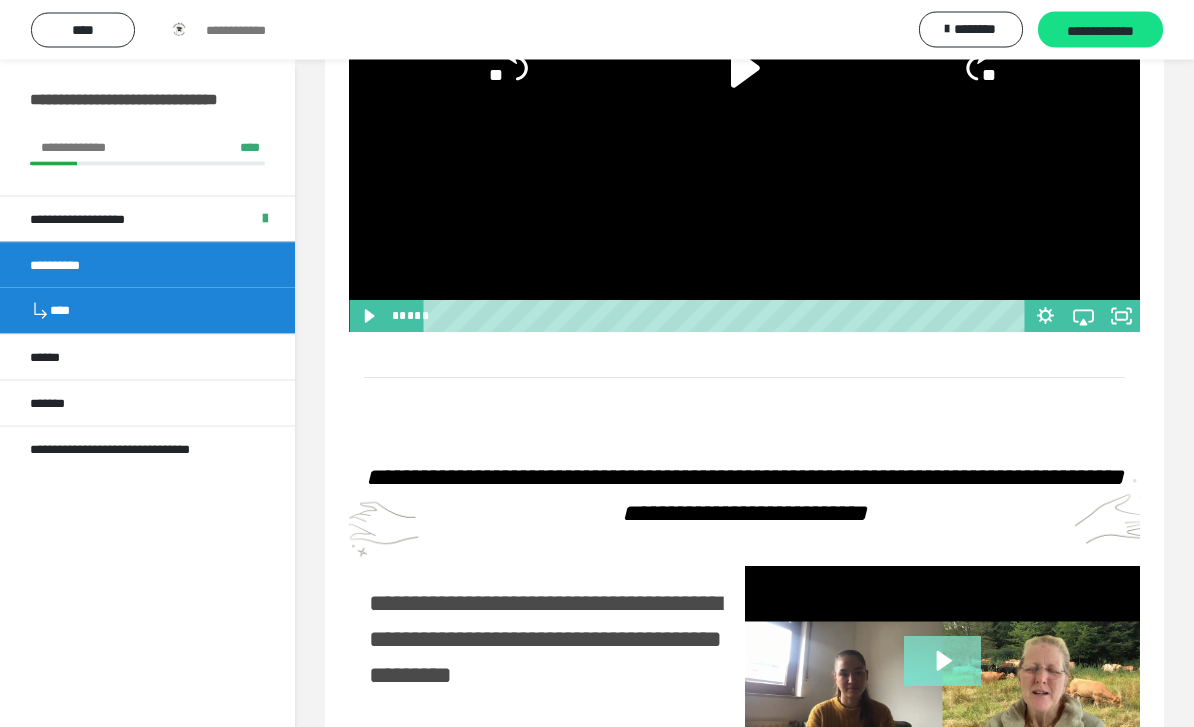 click 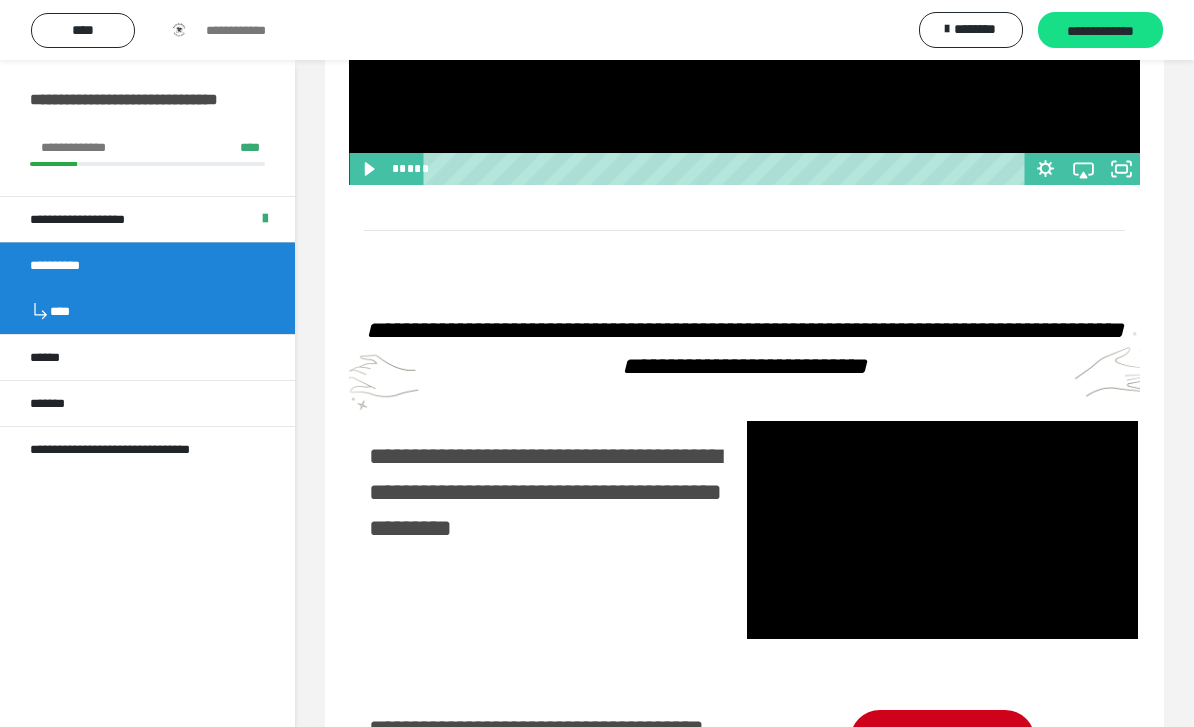 scroll, scrollTop: 749, scrollLeft: 0, axis: vertical 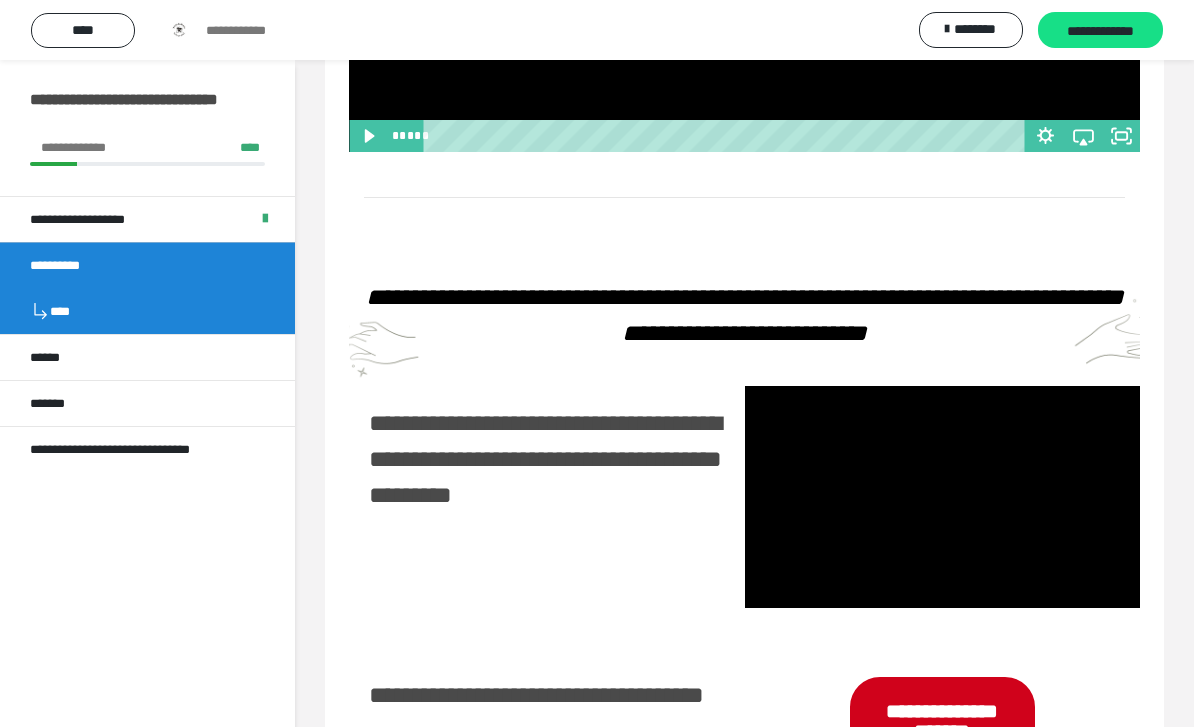click at bounding box center [943, 497] 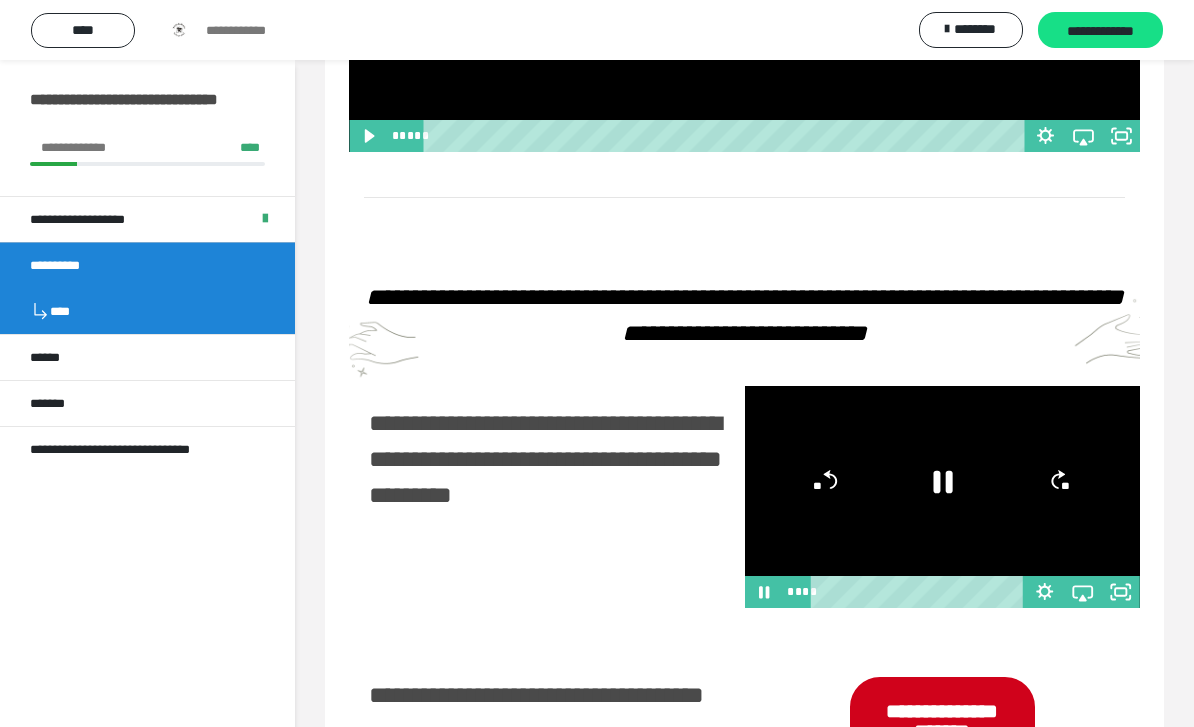 click 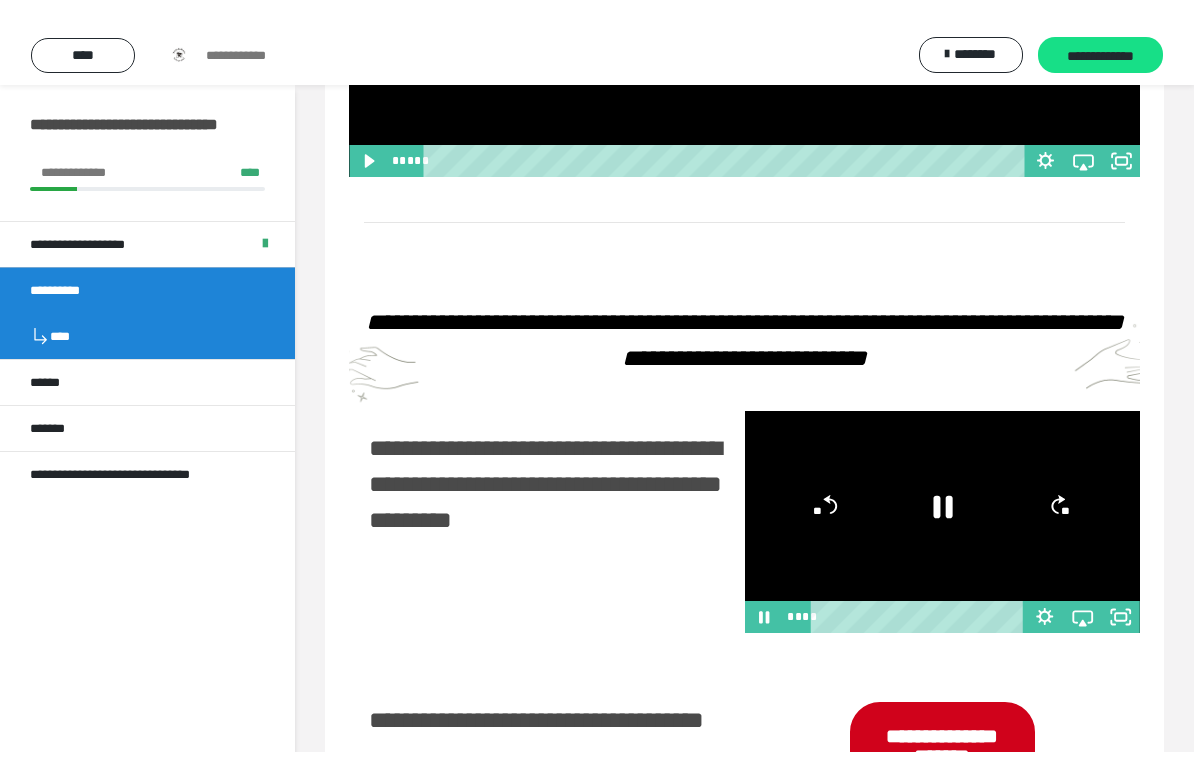 scroll, scrollTop: 24, scrollLeft: 0, axis: vertical 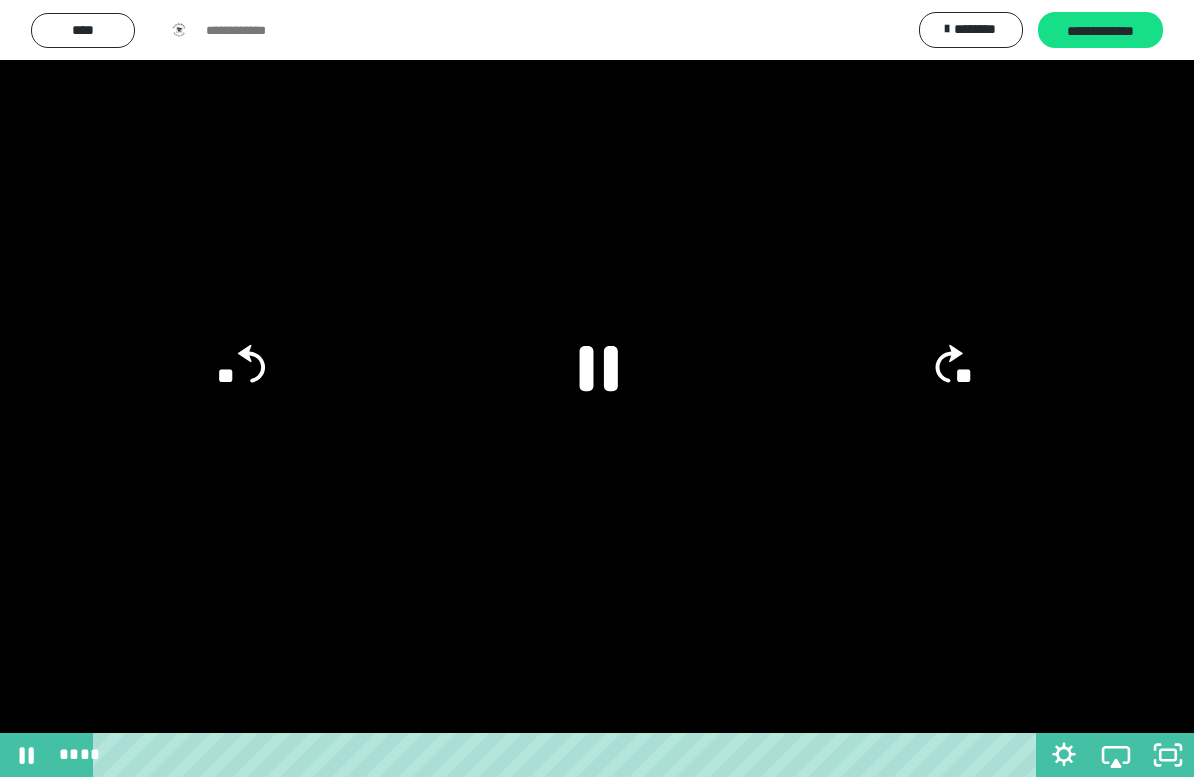 click 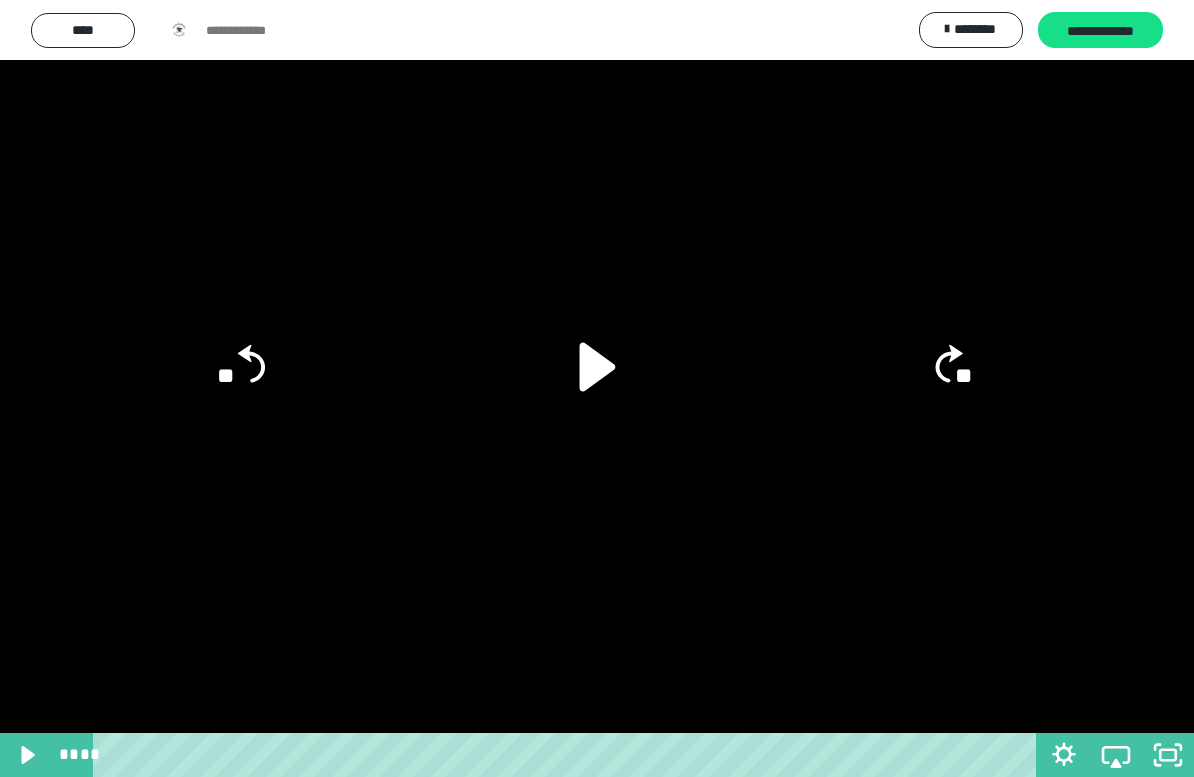 click 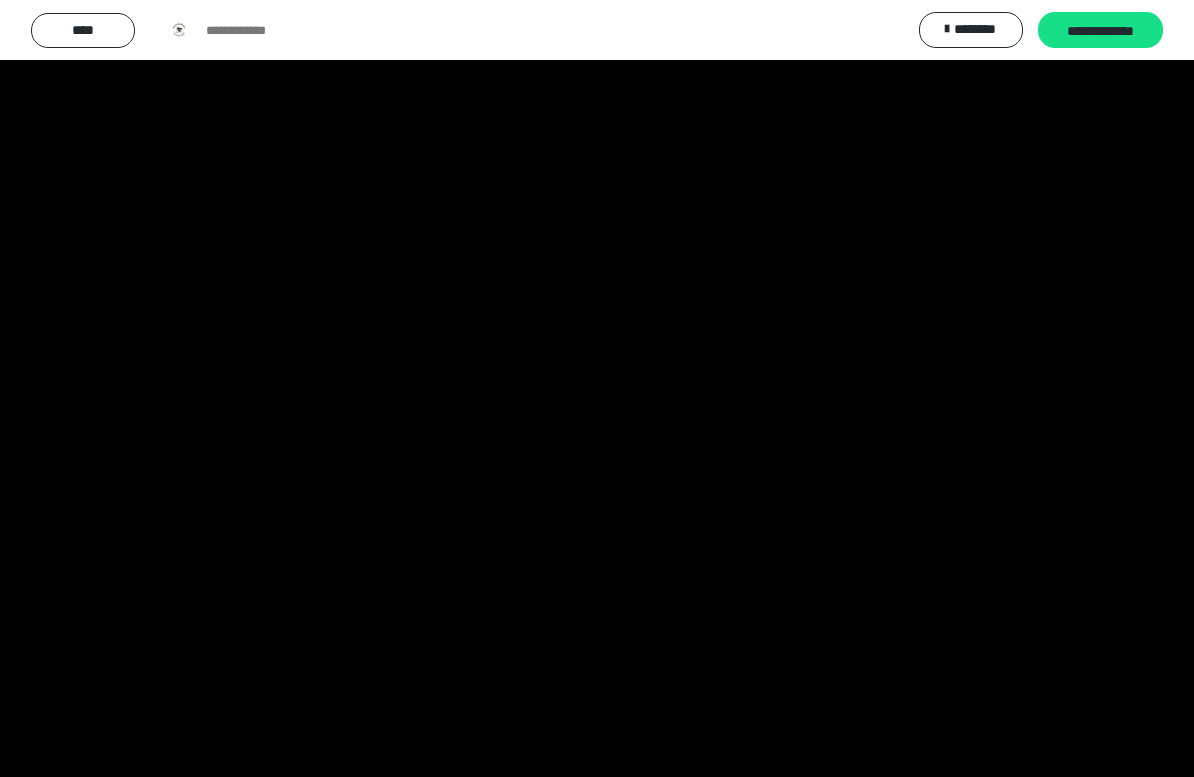 click at bounding box center [597, 388] 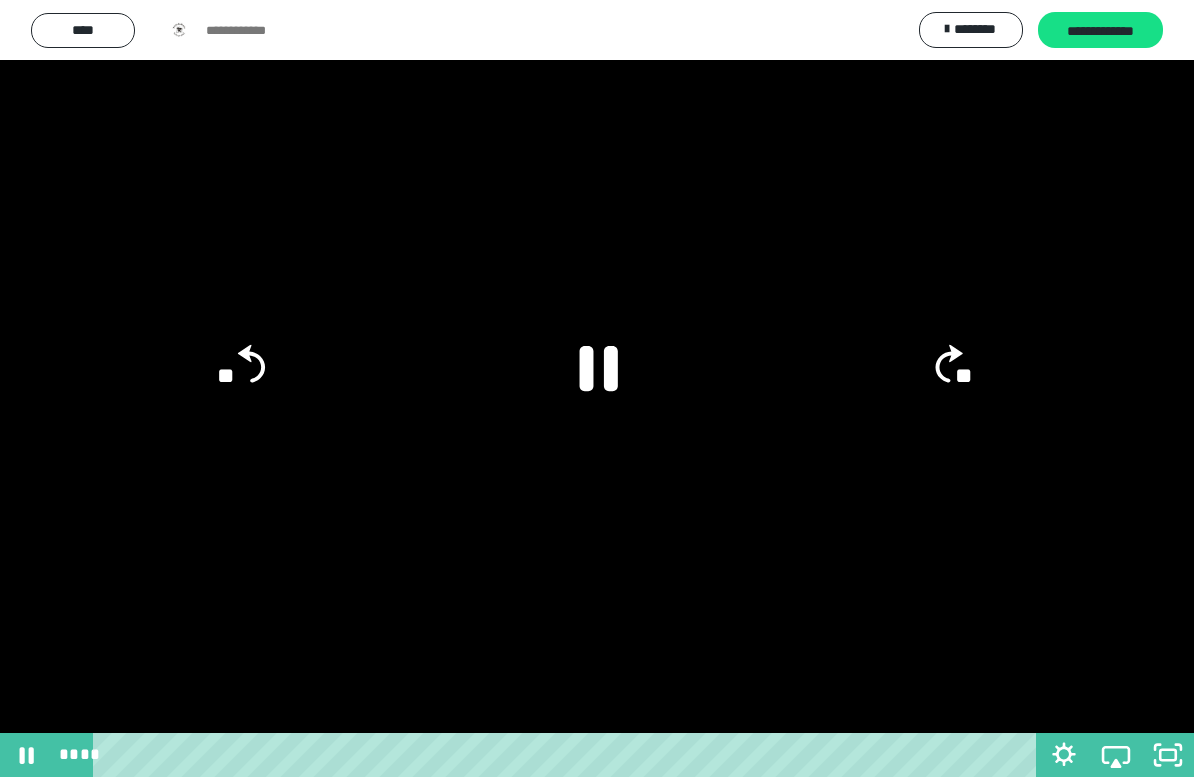 click 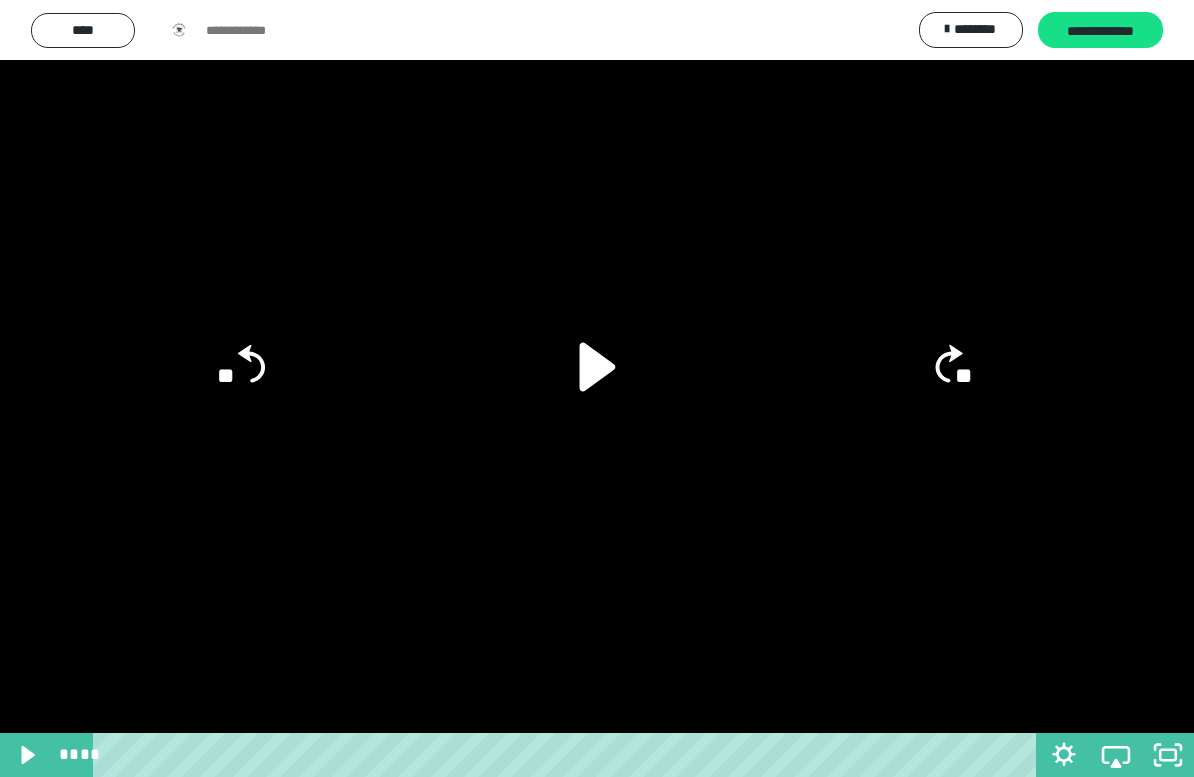 click 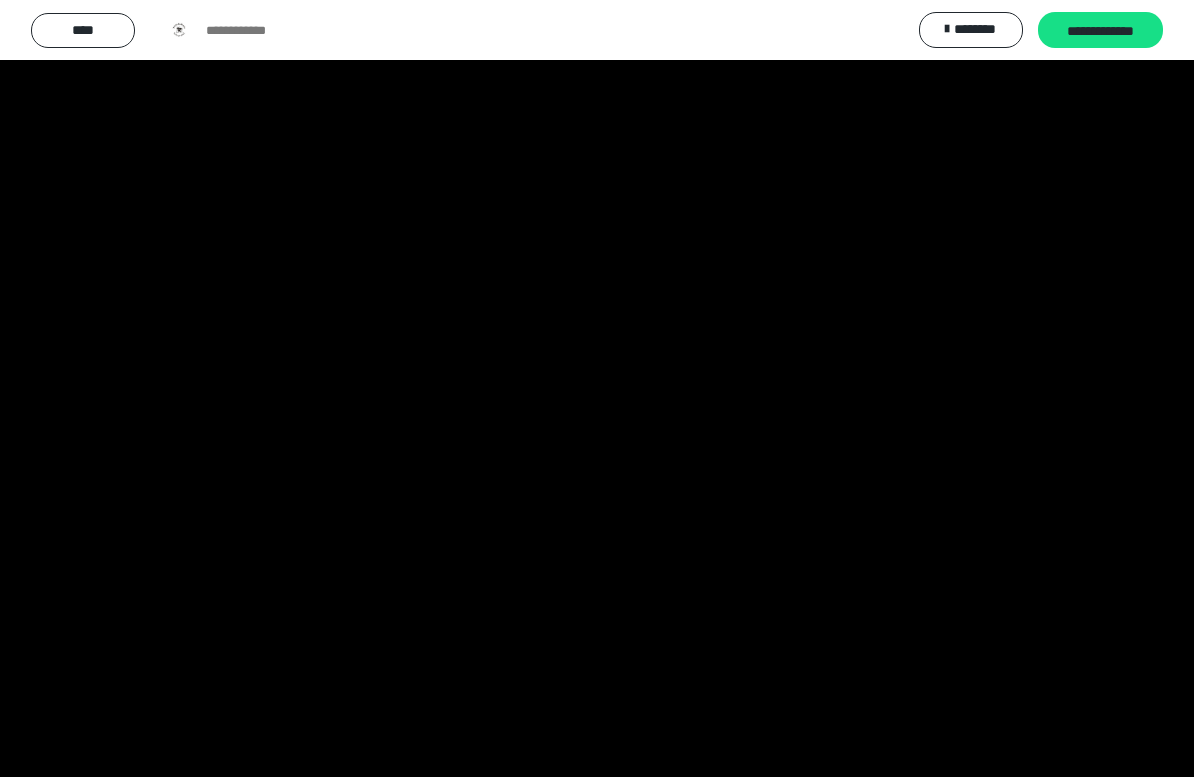 click at bounding box center [597, 388] 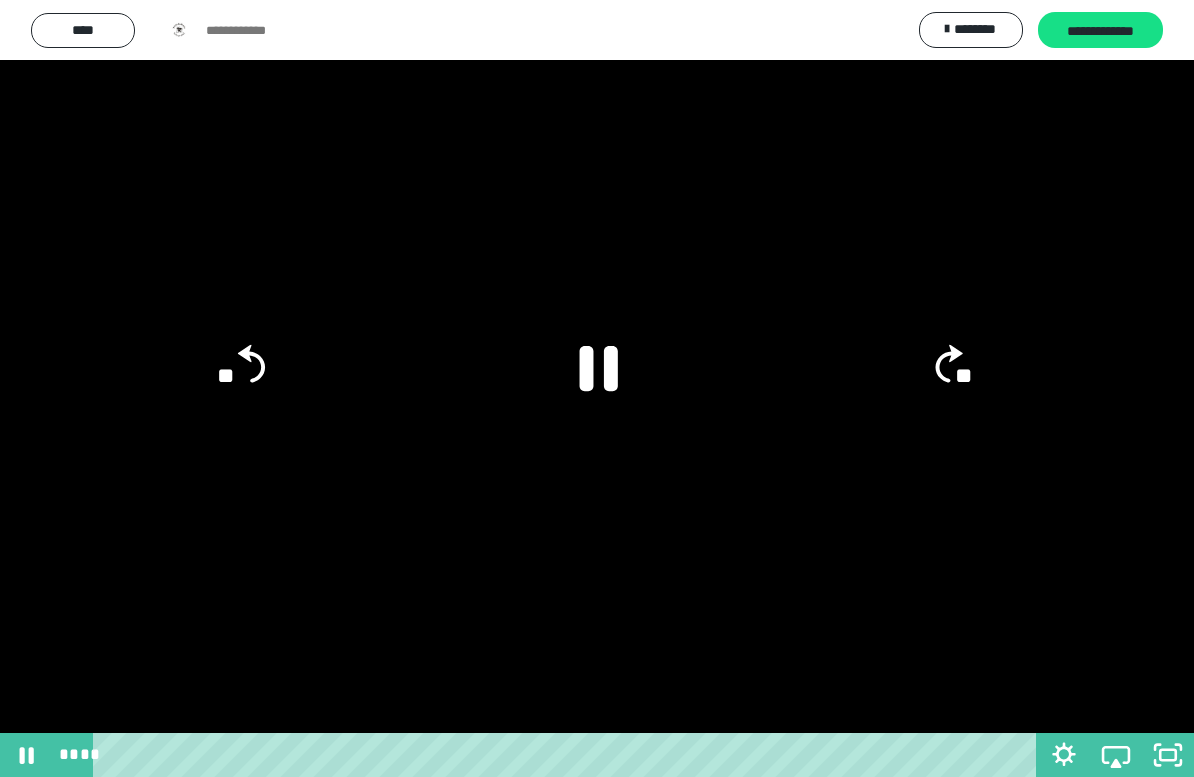 click 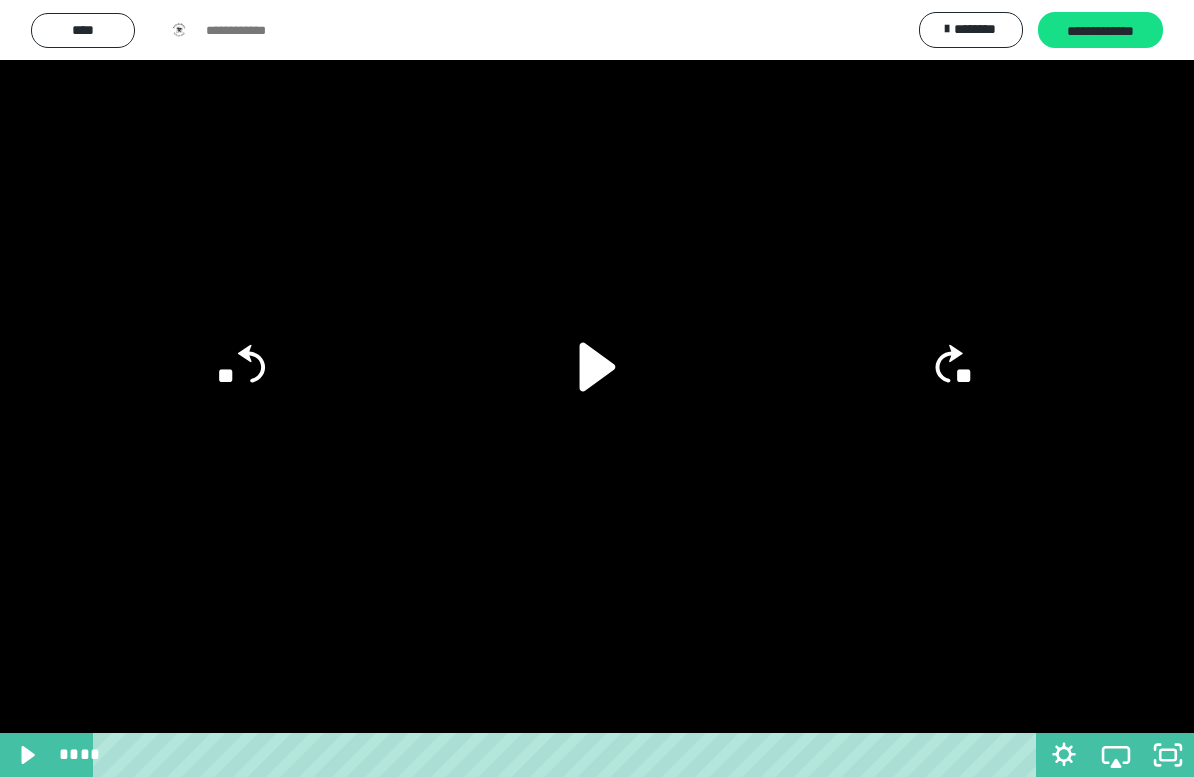 click 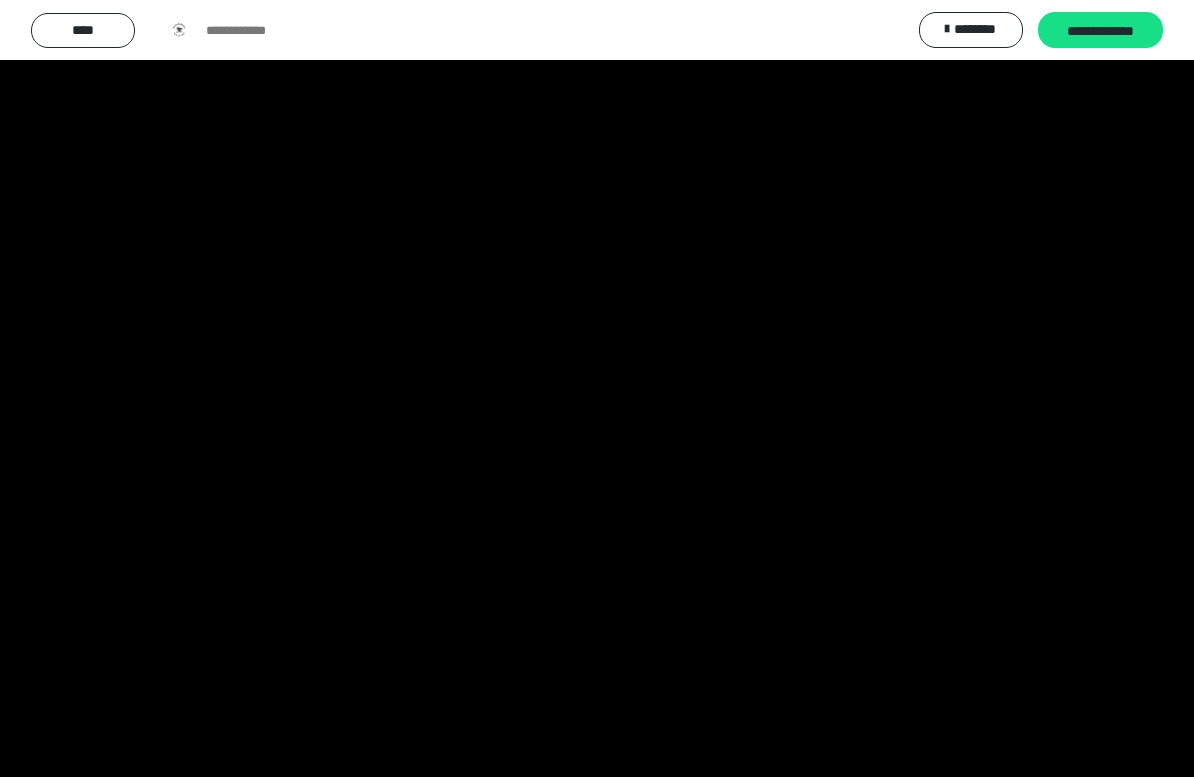 click at bounding box center (597, 388) 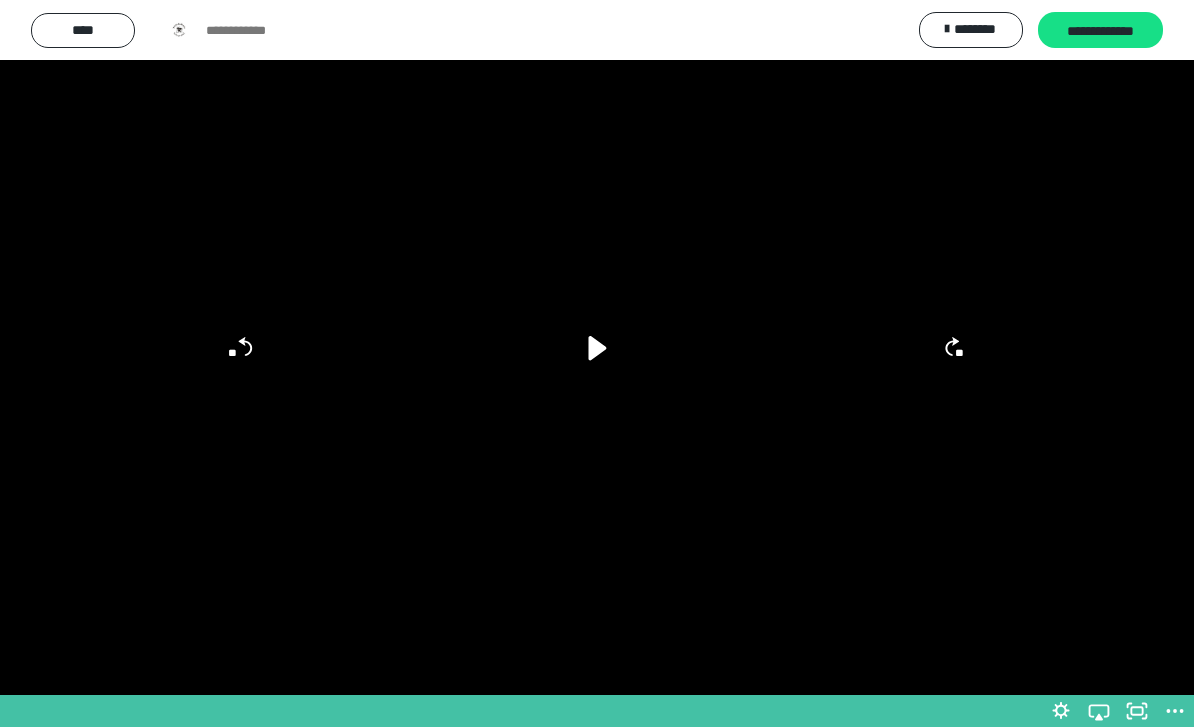 scroll, scrollTop: 1084, scrollLeft: 0, axis: vertical 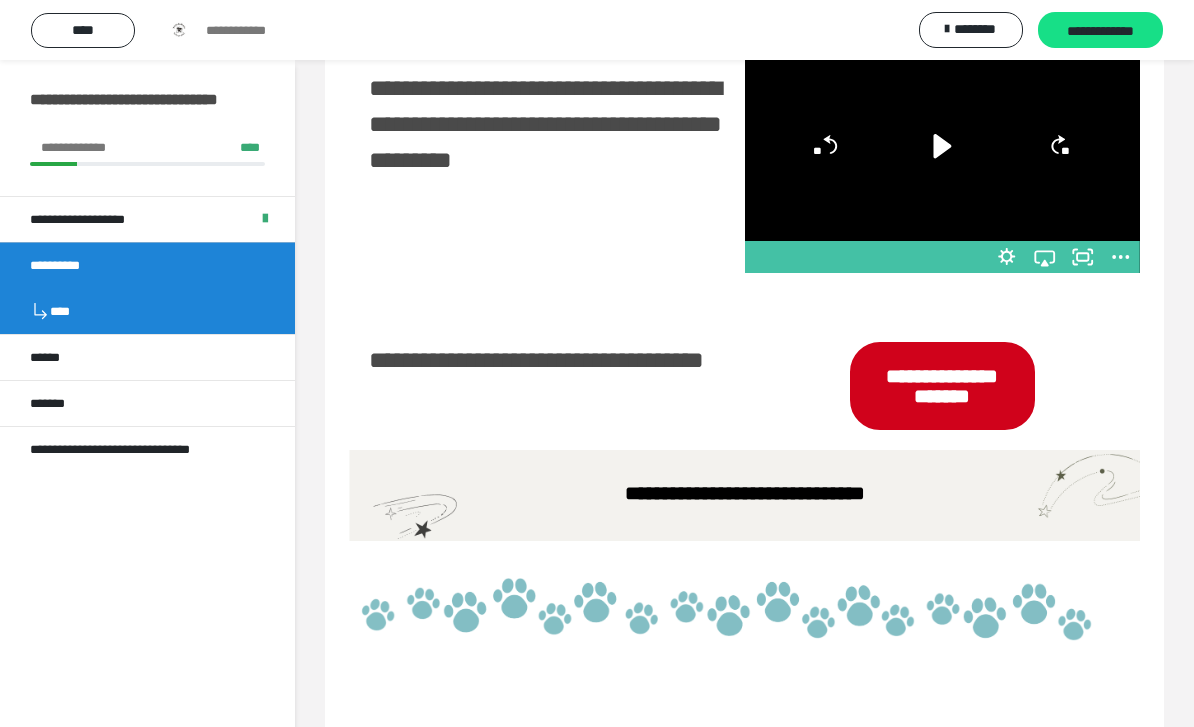 click on "**********" at bounding box center (745, 493) 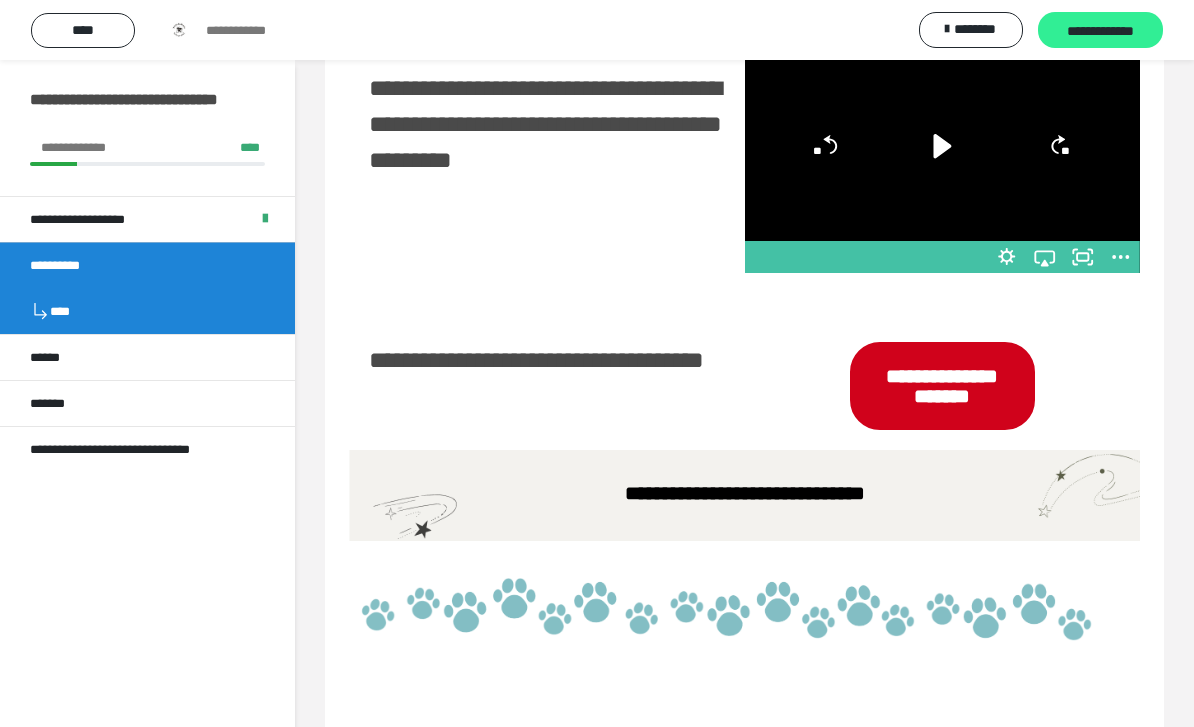 click on "**********" at bounding box center (1100, 31) 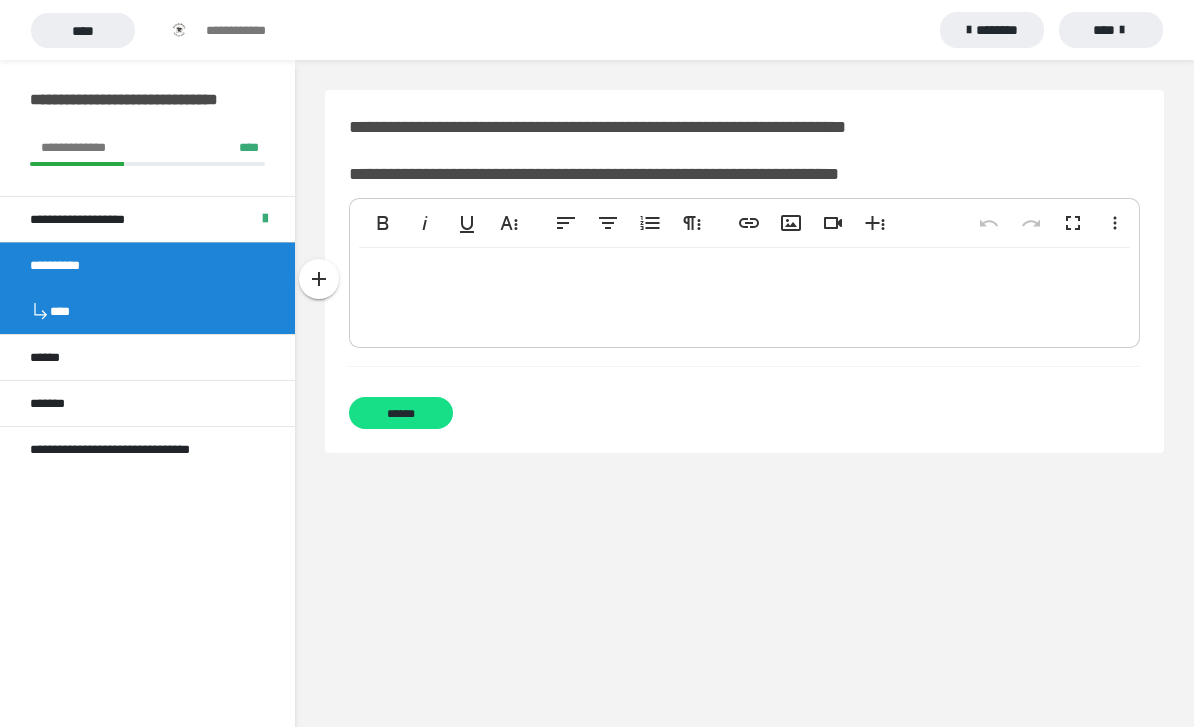 click at bounding box center [744, 293] 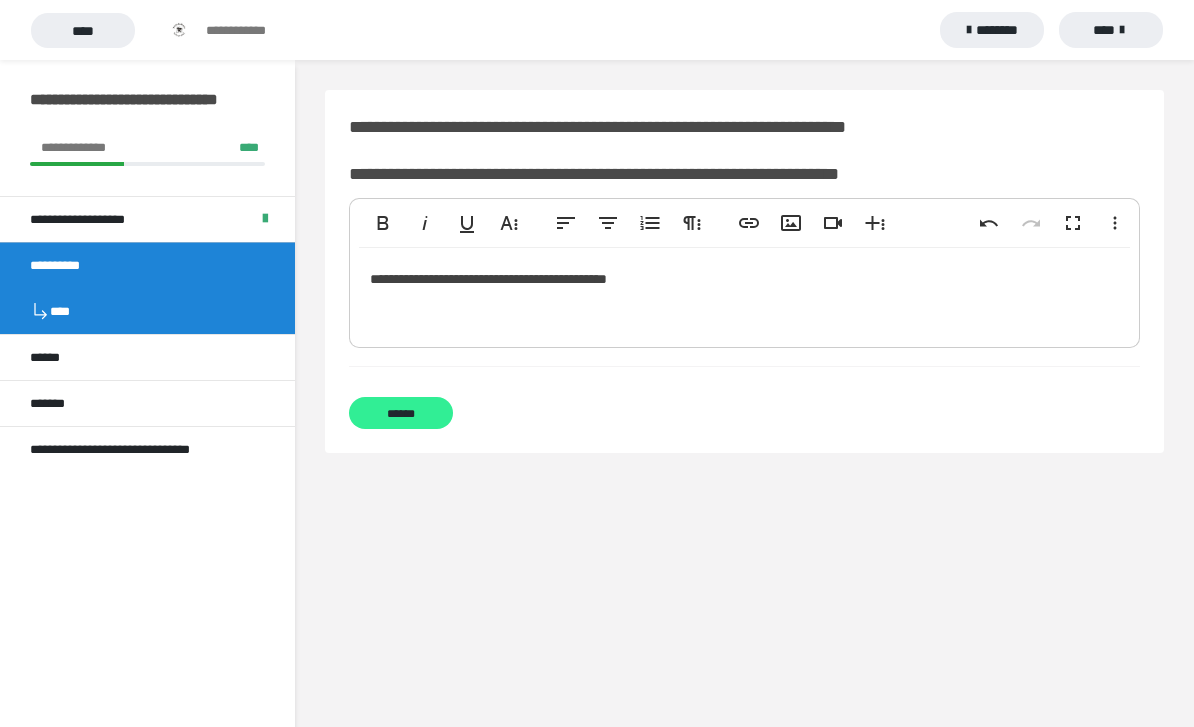 click on "******" at bounding box center [401, 413] 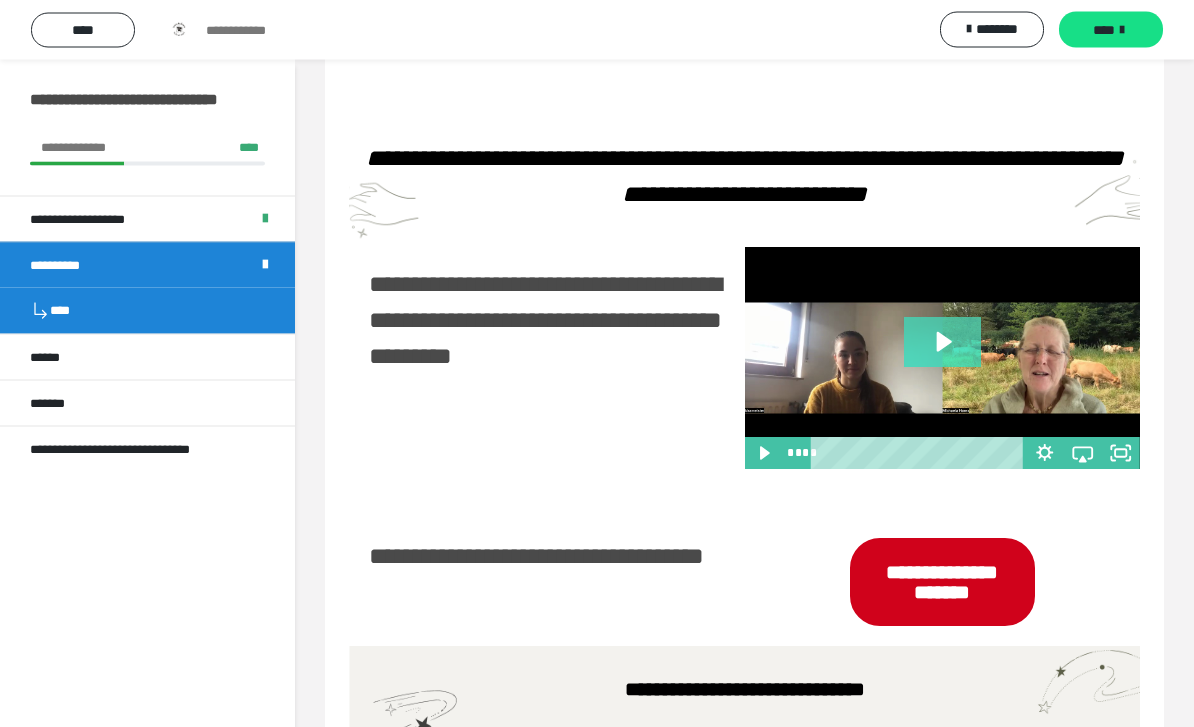 scroll, scrollTop: 1192, scrollLeft: 0, axis: vertical 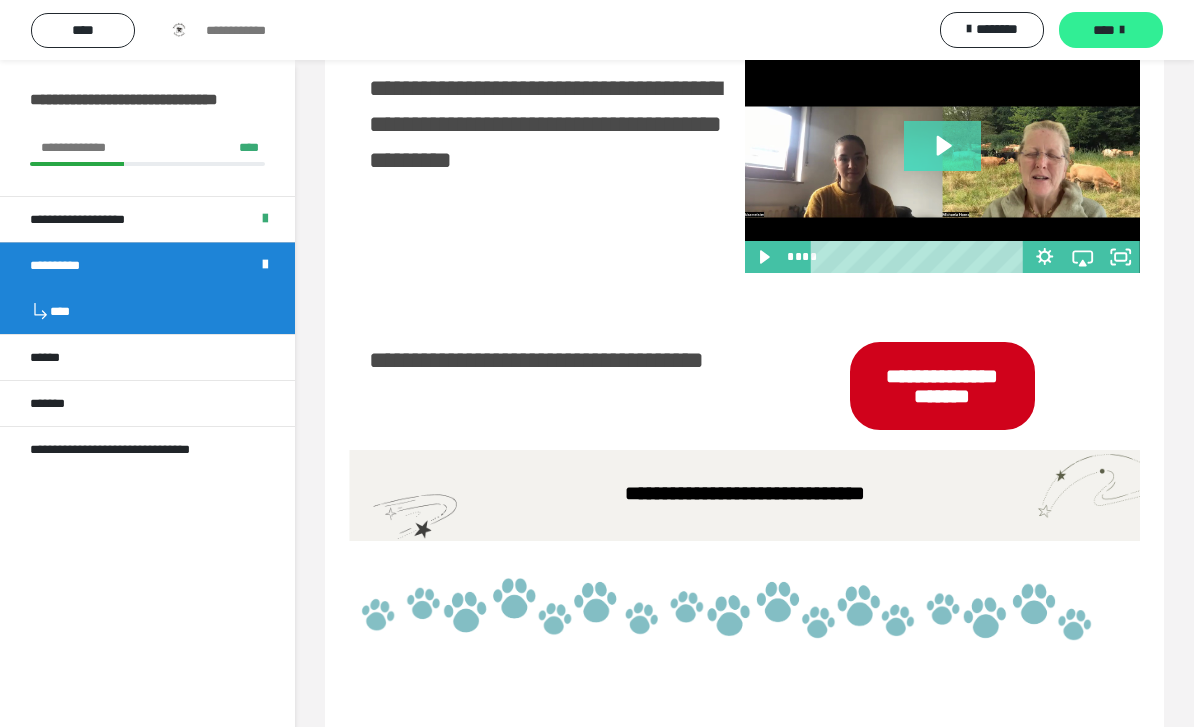 click on "****" at bounding box center (1111, 30) 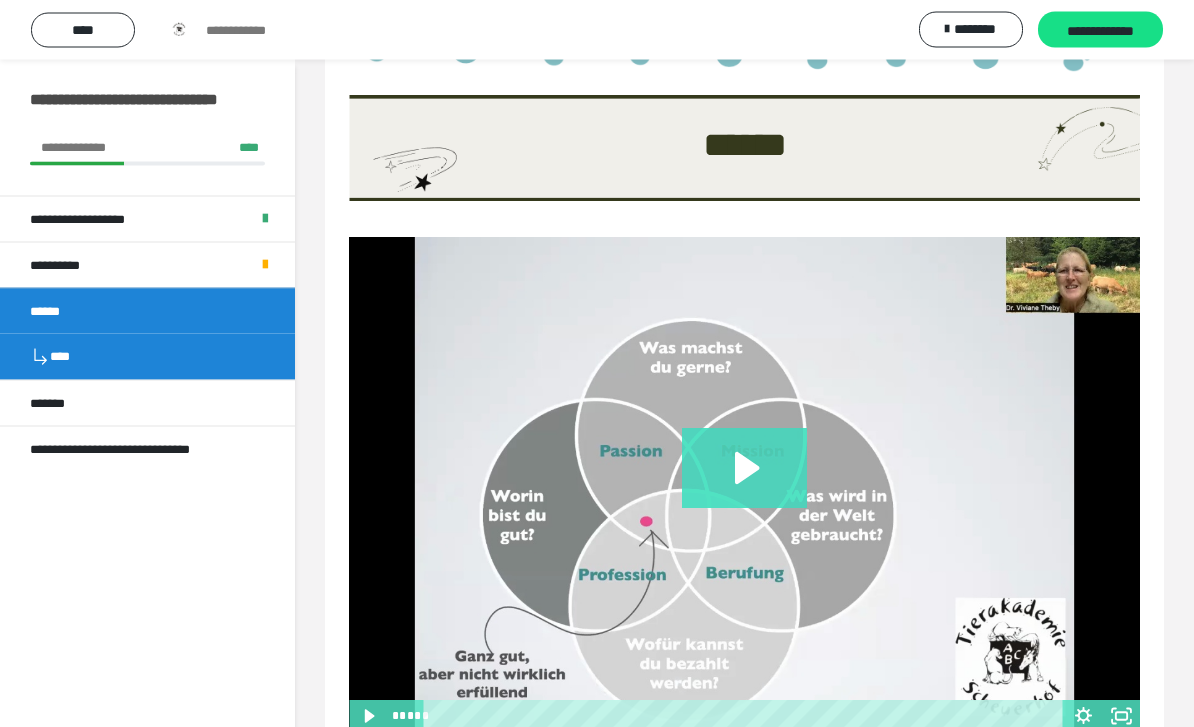 scroll, scrollTop: 189, scrollLeft: 0, axis: vertical 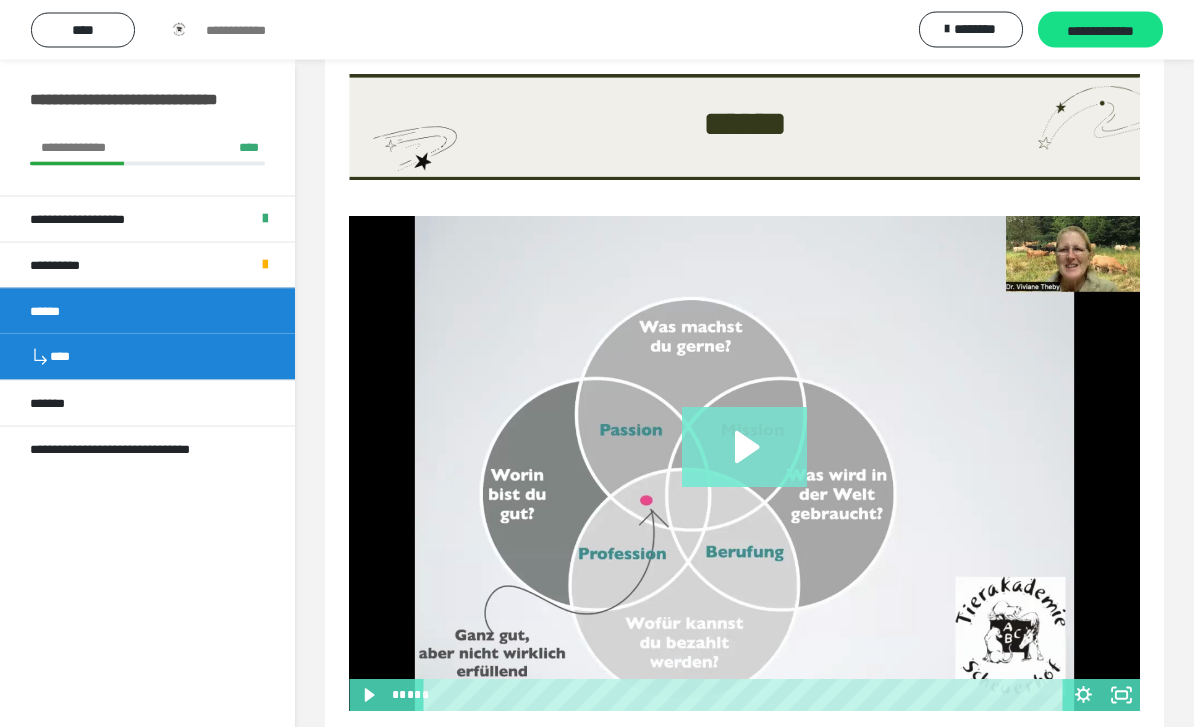 click 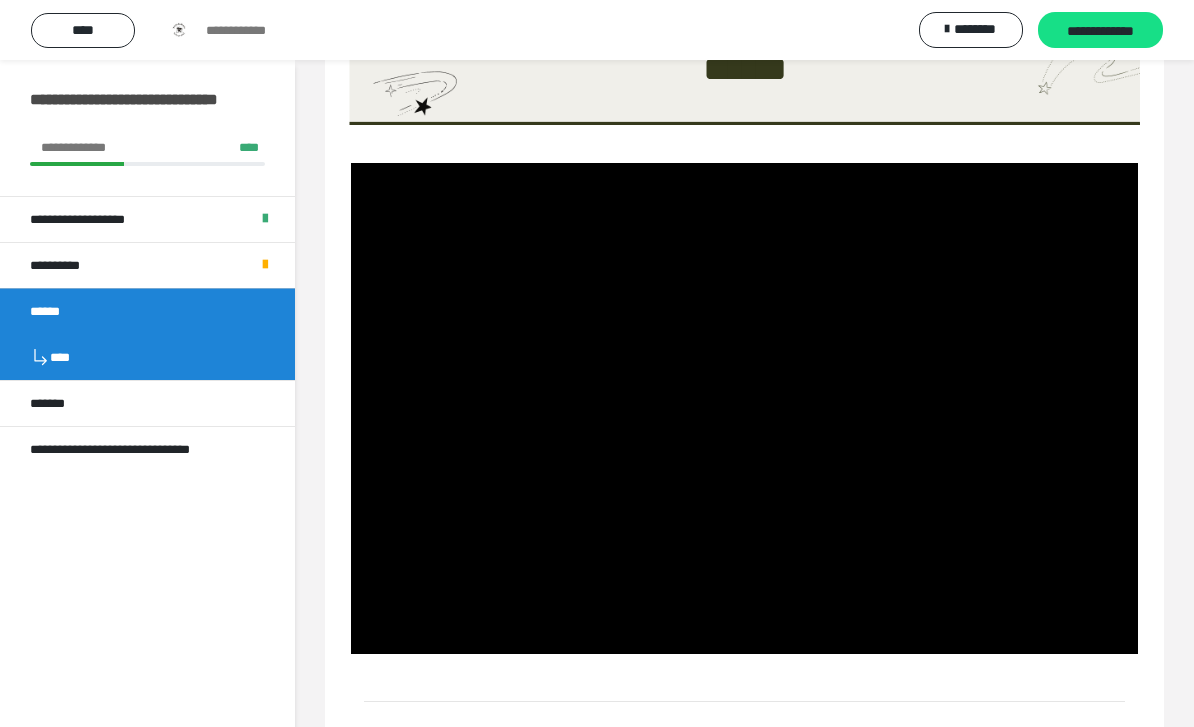 scroll, scrollTop: 250, scrollLeft: 0, axis: vertical 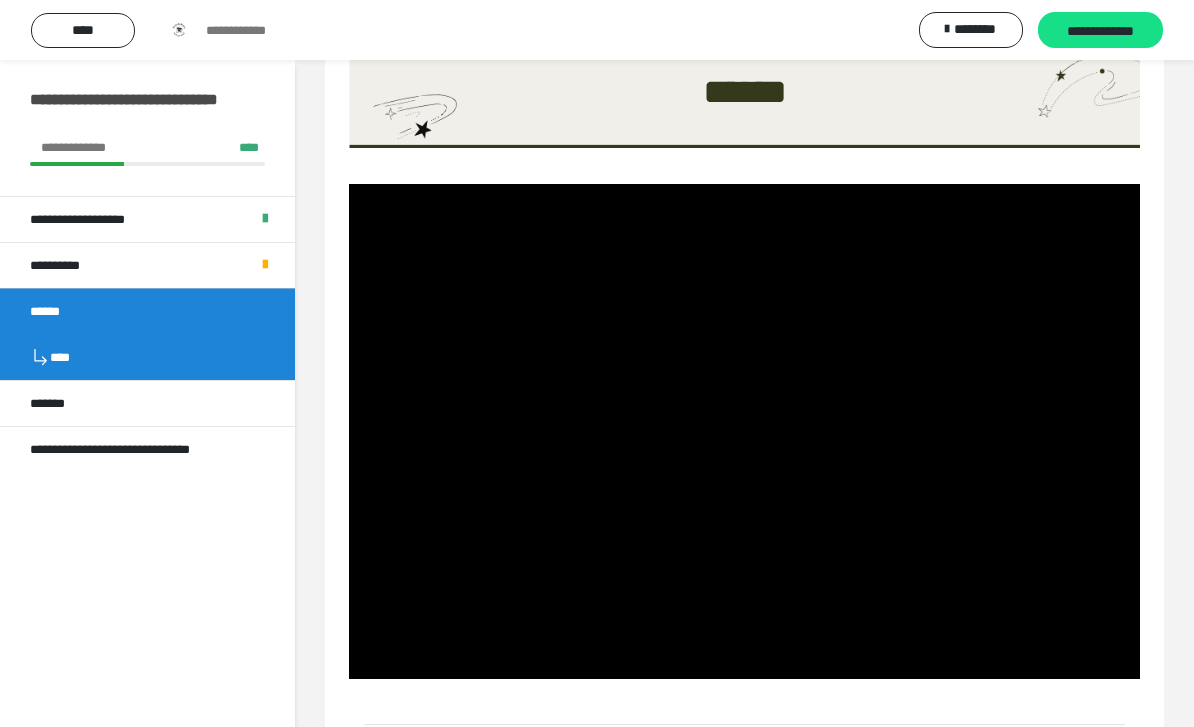 click at bounding box center [744, 431] 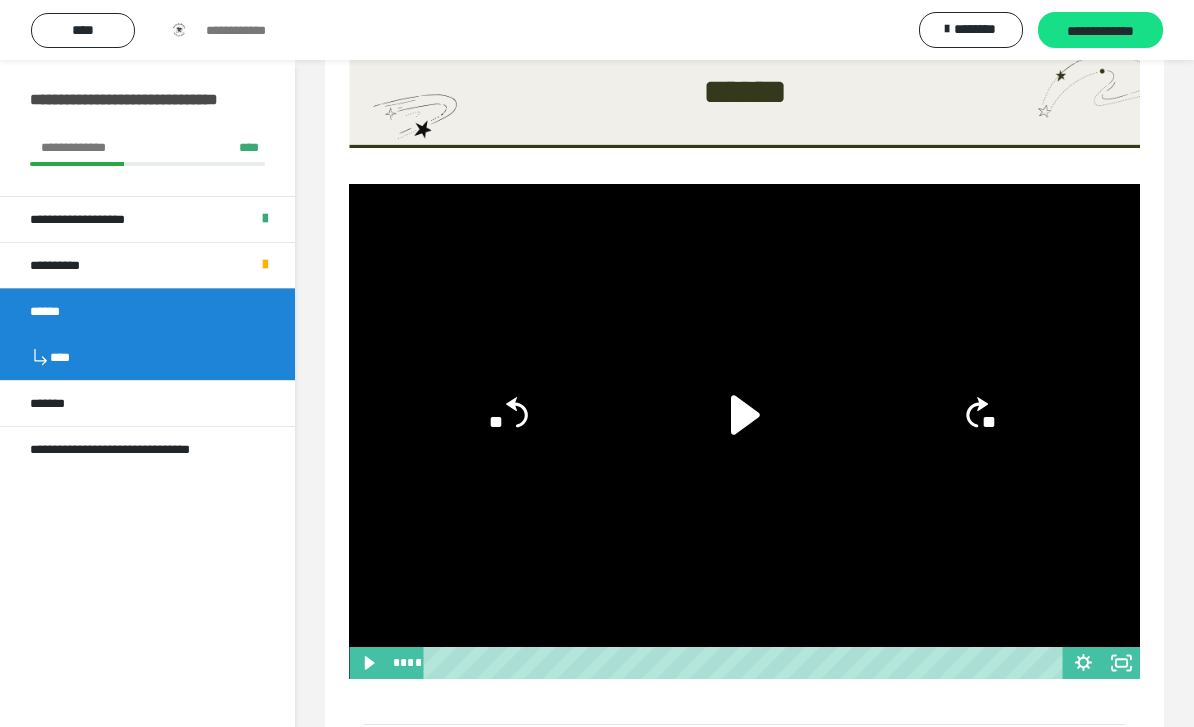 click 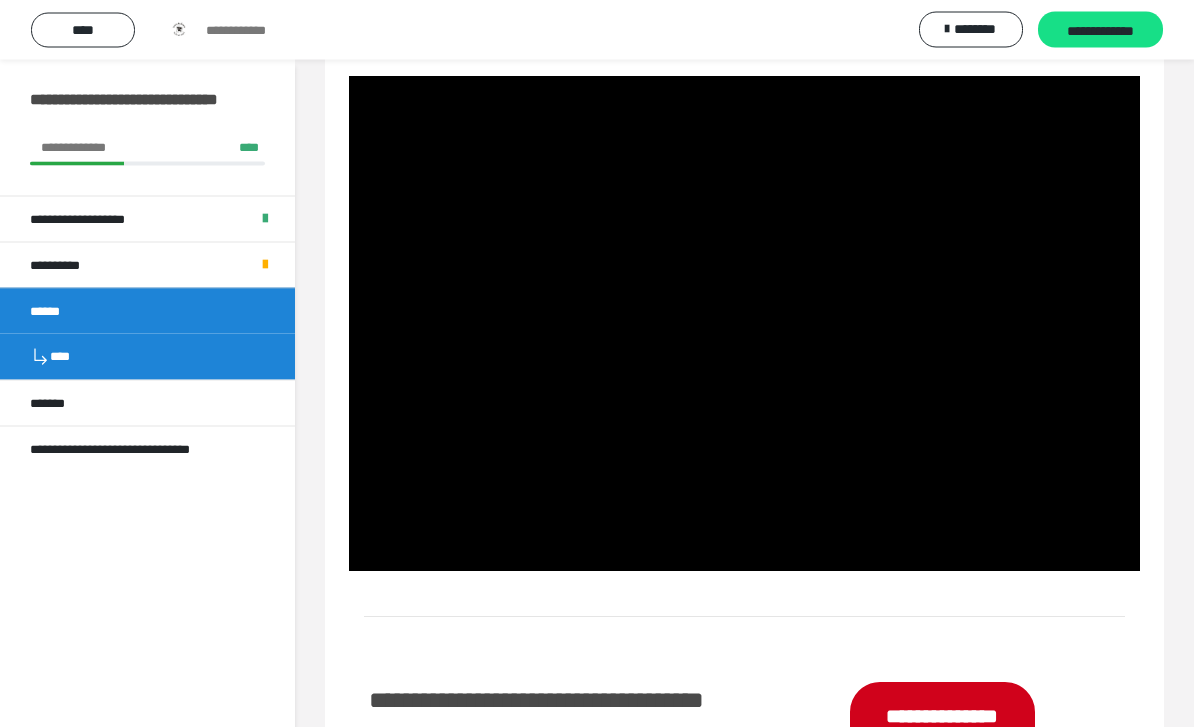 scroll, scrollTop: 330, scrollLeft: 0, axis: vertical 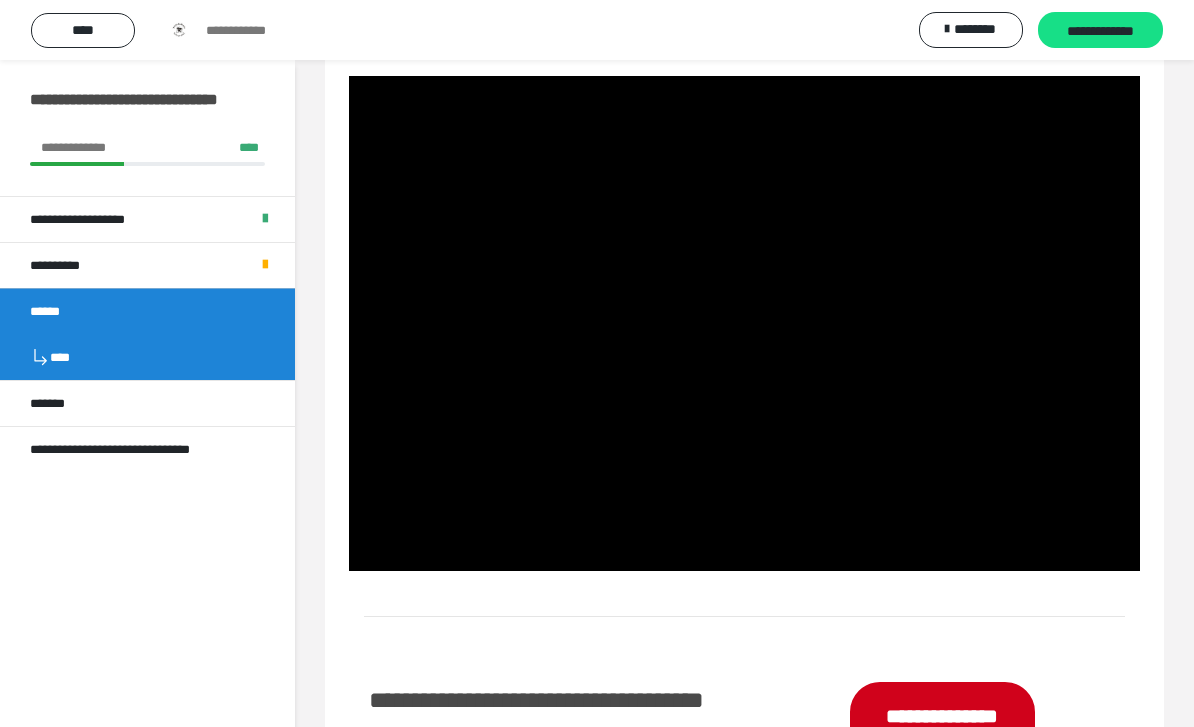 click at bounding box center [744, 323] 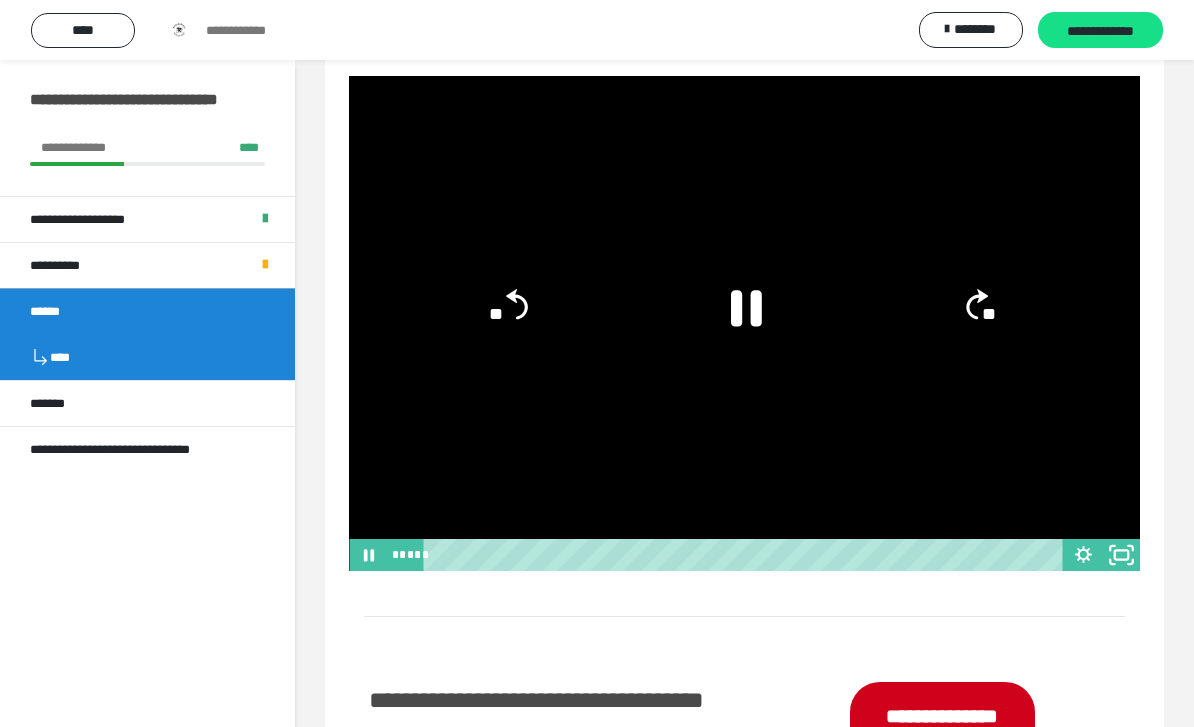 click 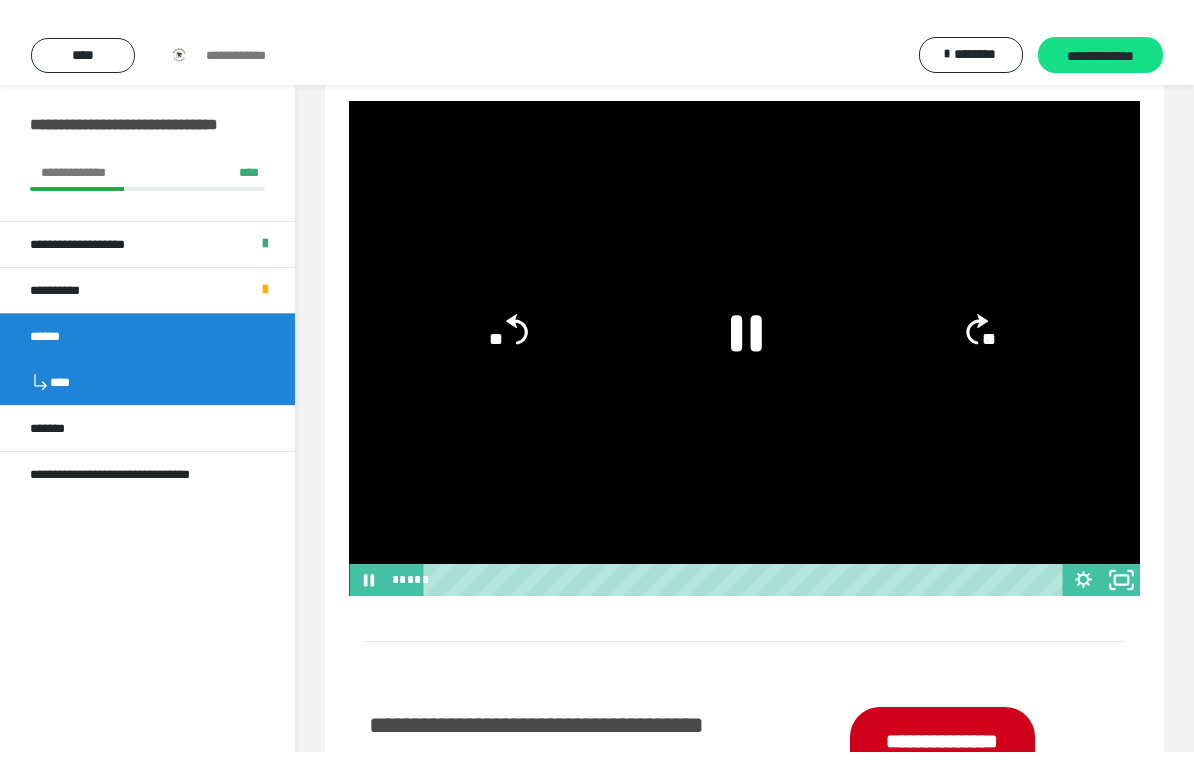 scroll, scrollTop: 24, scrollLeft: 0, axis: vertical 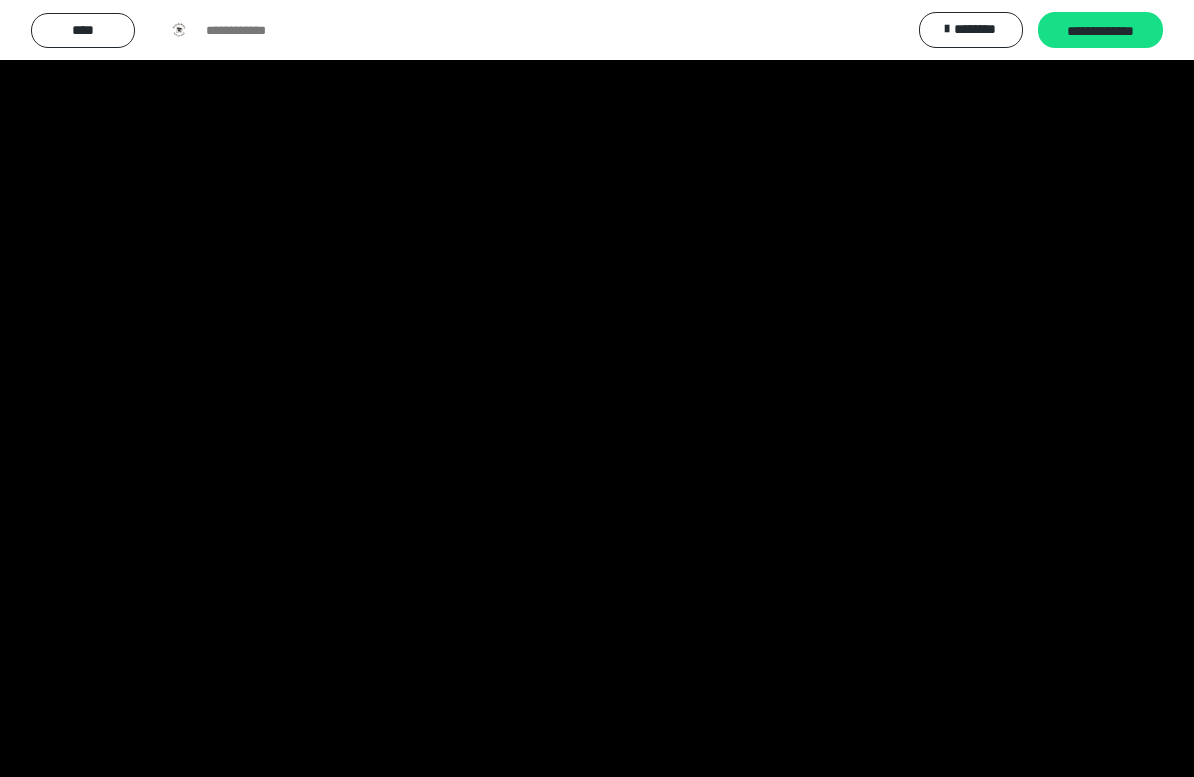 type 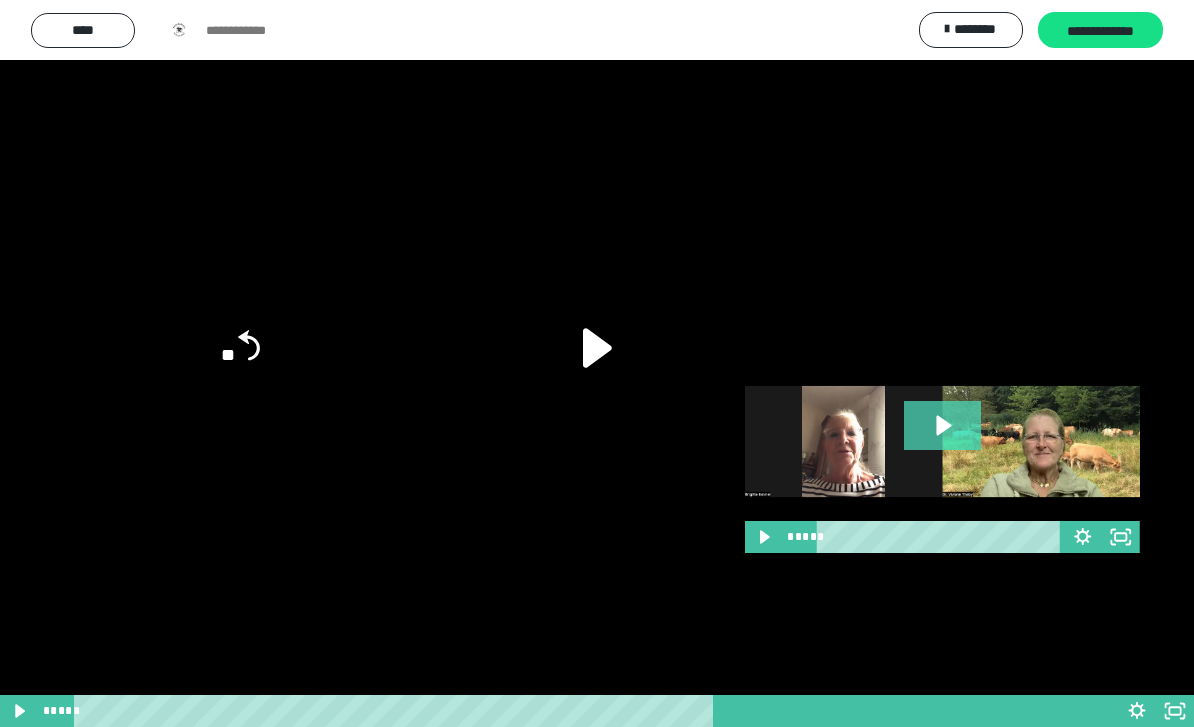 scroll, scrollTop: 895, scrollLeft: 0, axis: vertical 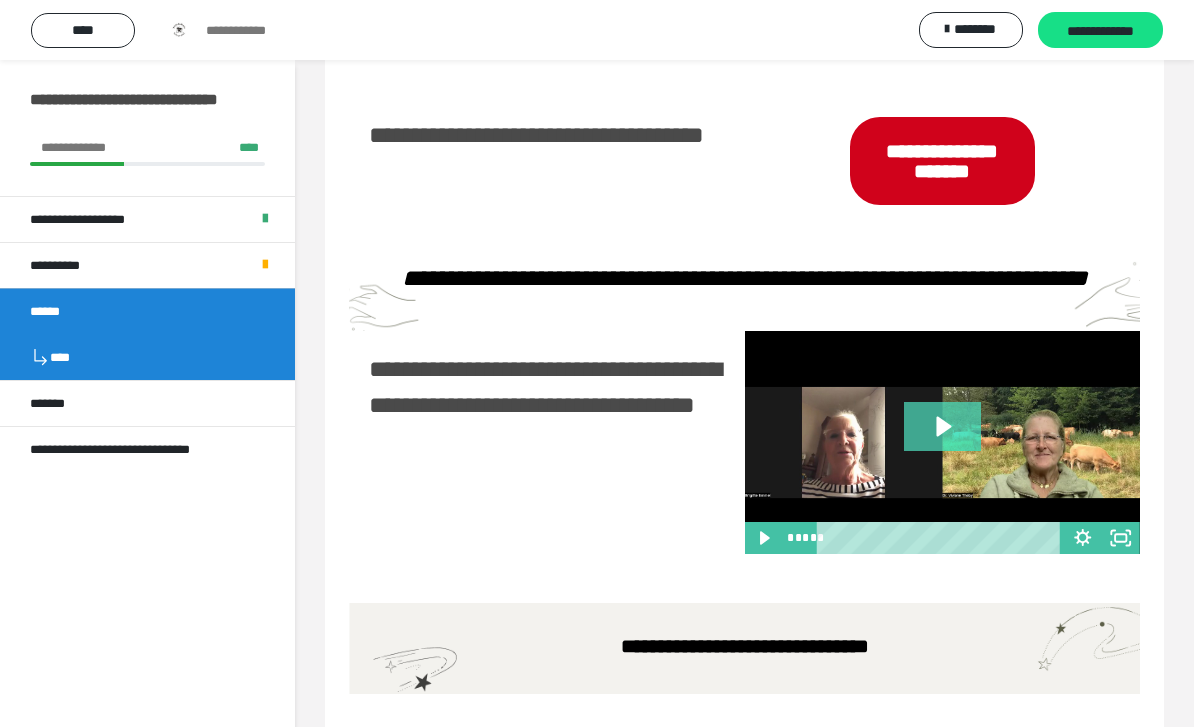 click 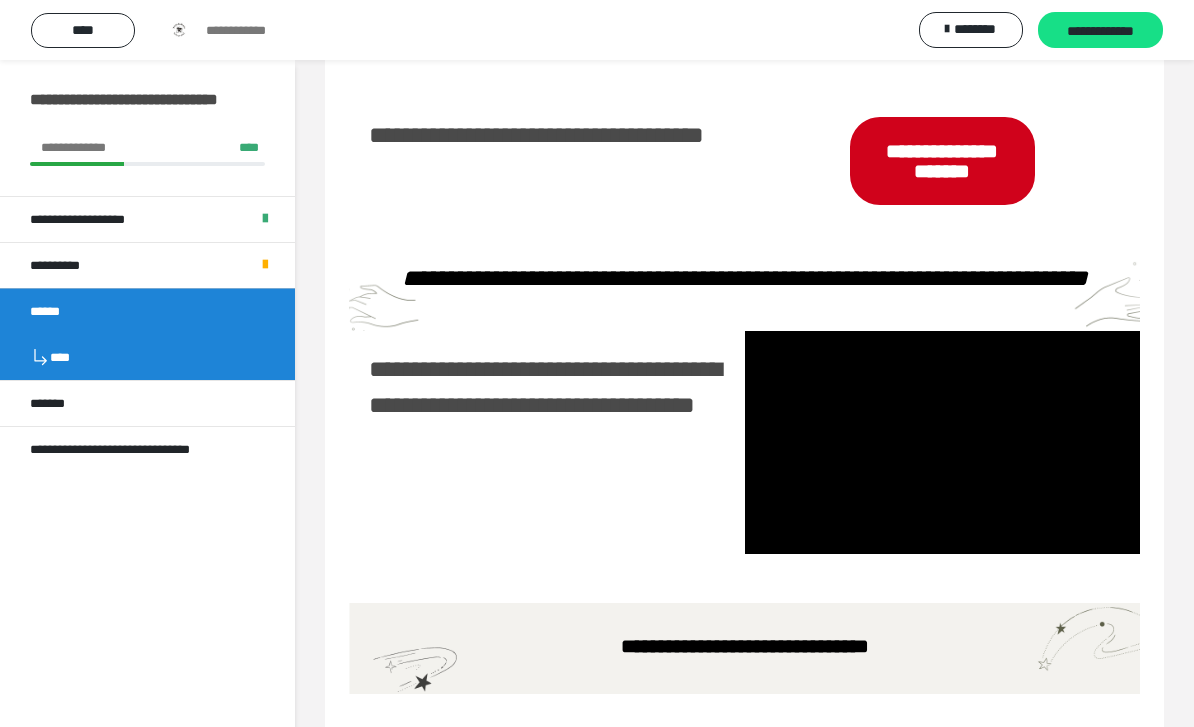 click at bounding box center [943, 442] 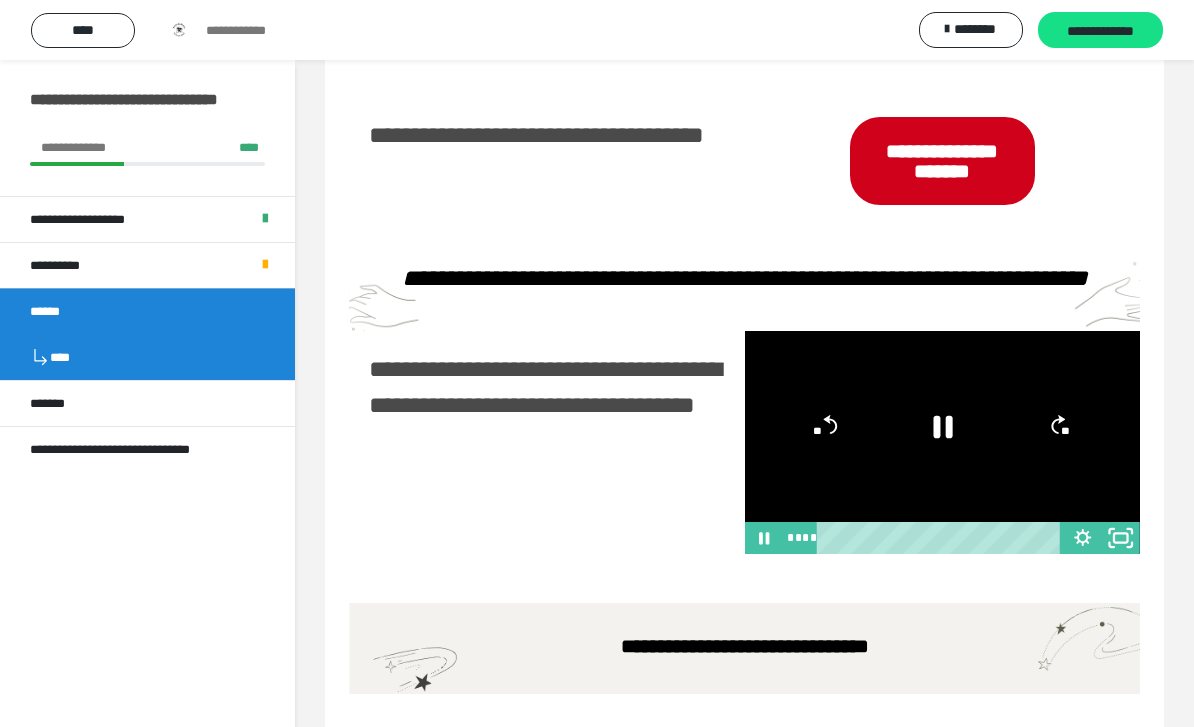 click 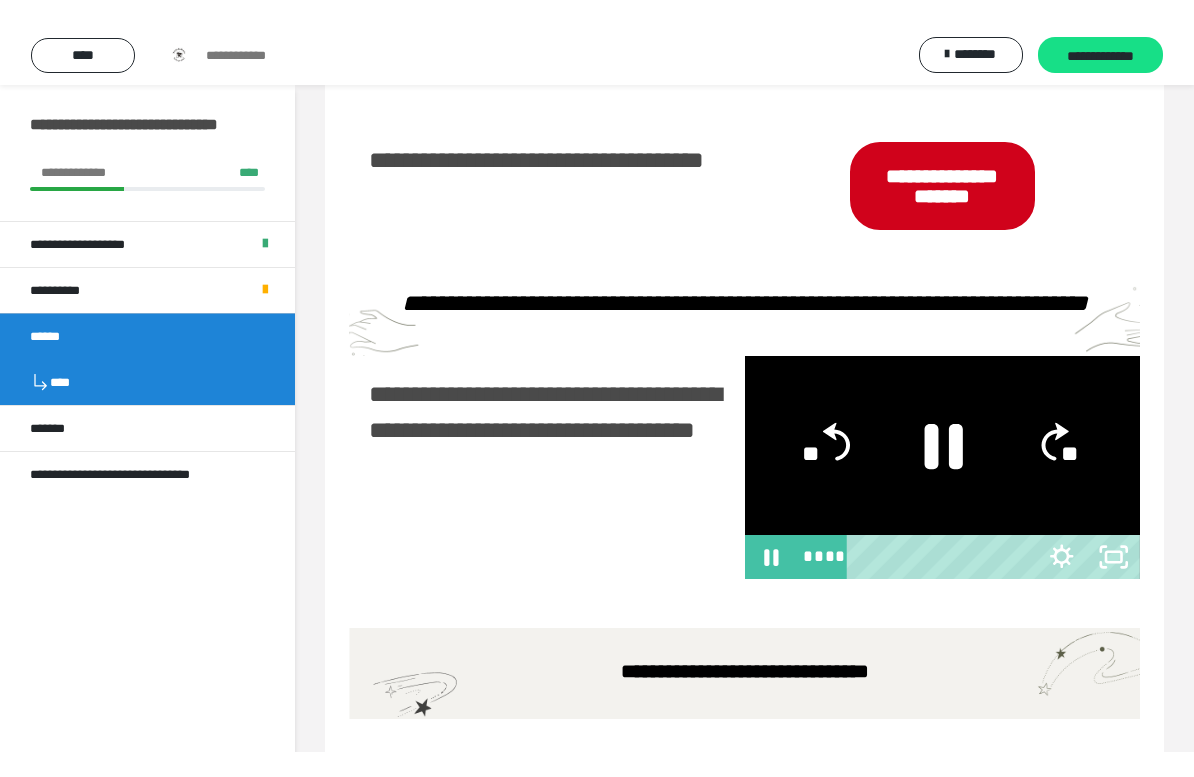 scroll, scrollTop: 24, scrollLeft: 0, axis: vertical 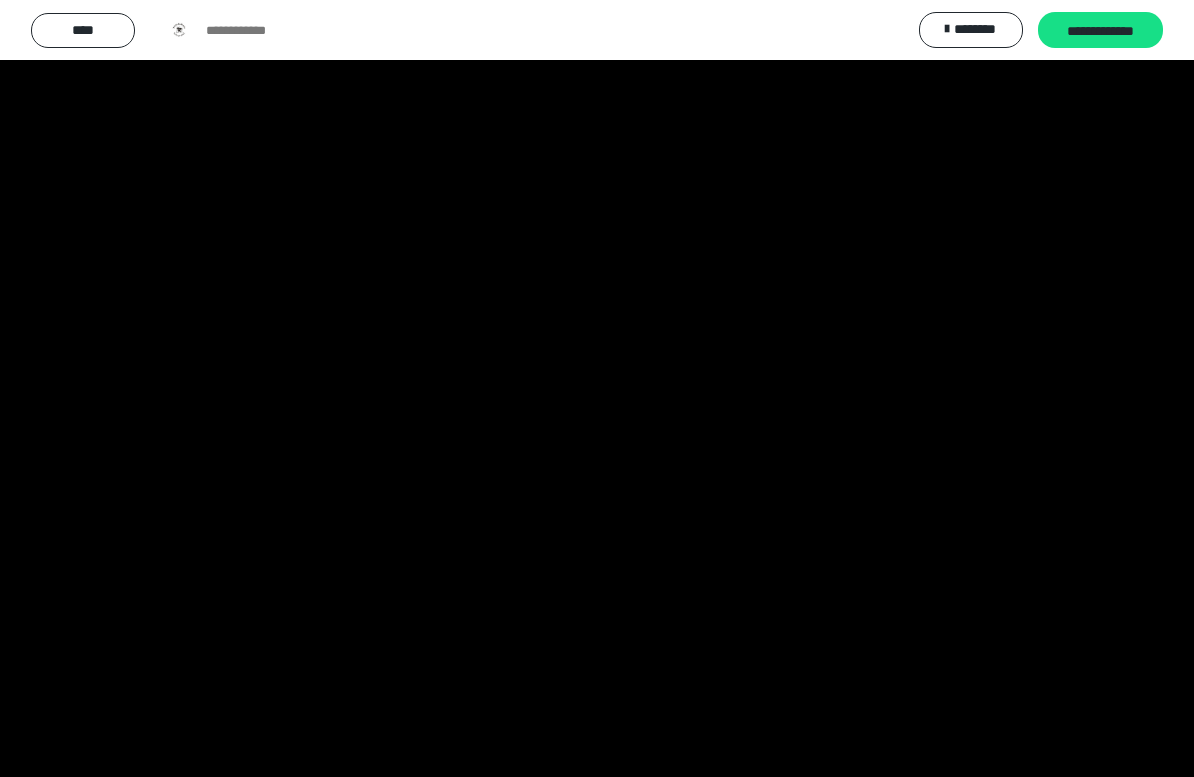 click at bounding box center (597, 388) 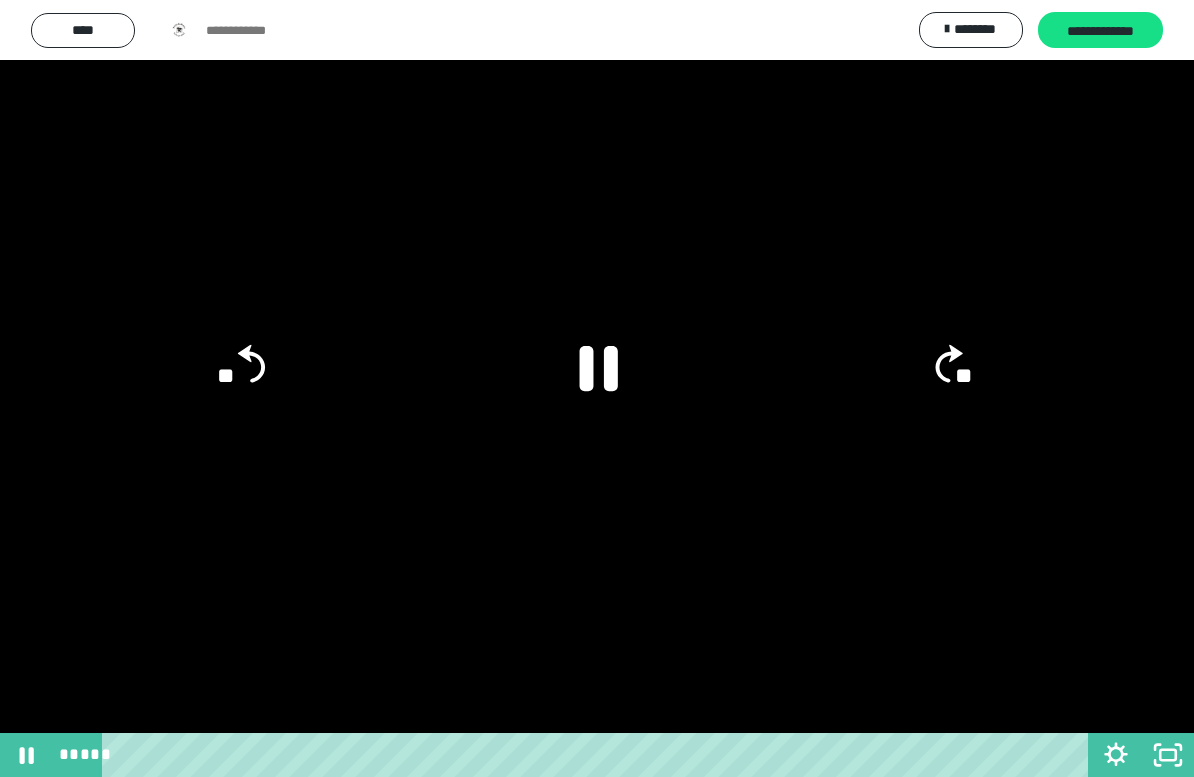 click 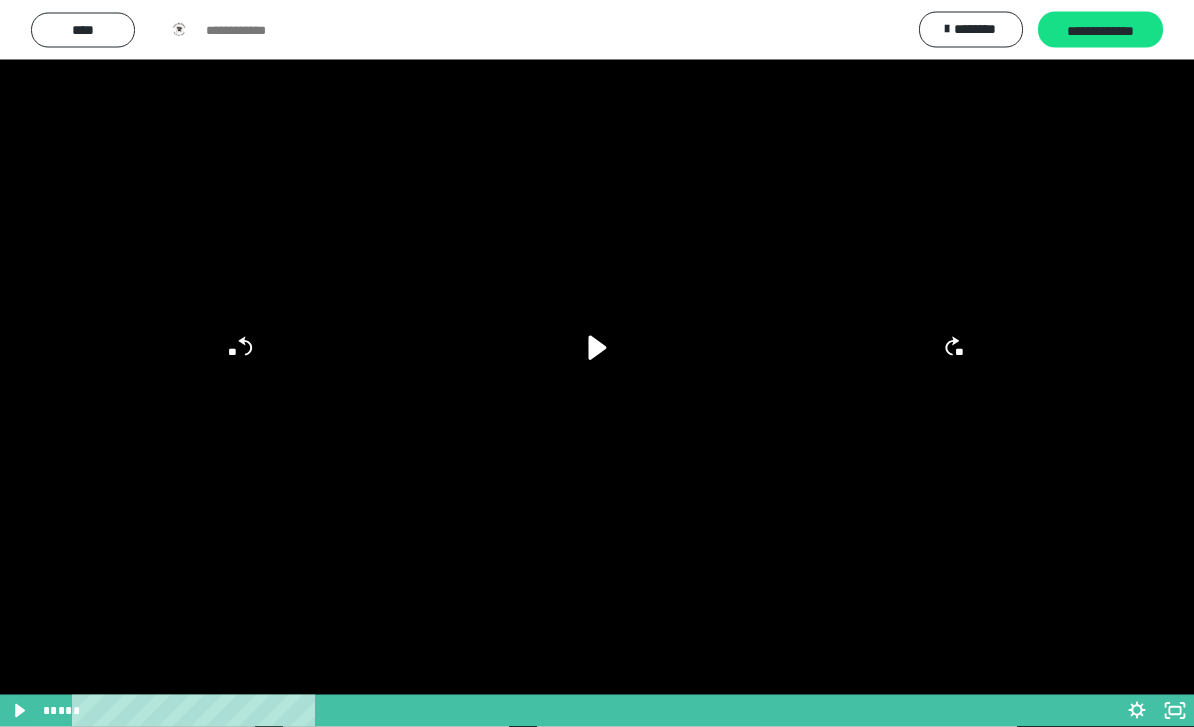 scroll, scrollTop: 1084, scrollLeft: 0, axis: vertical 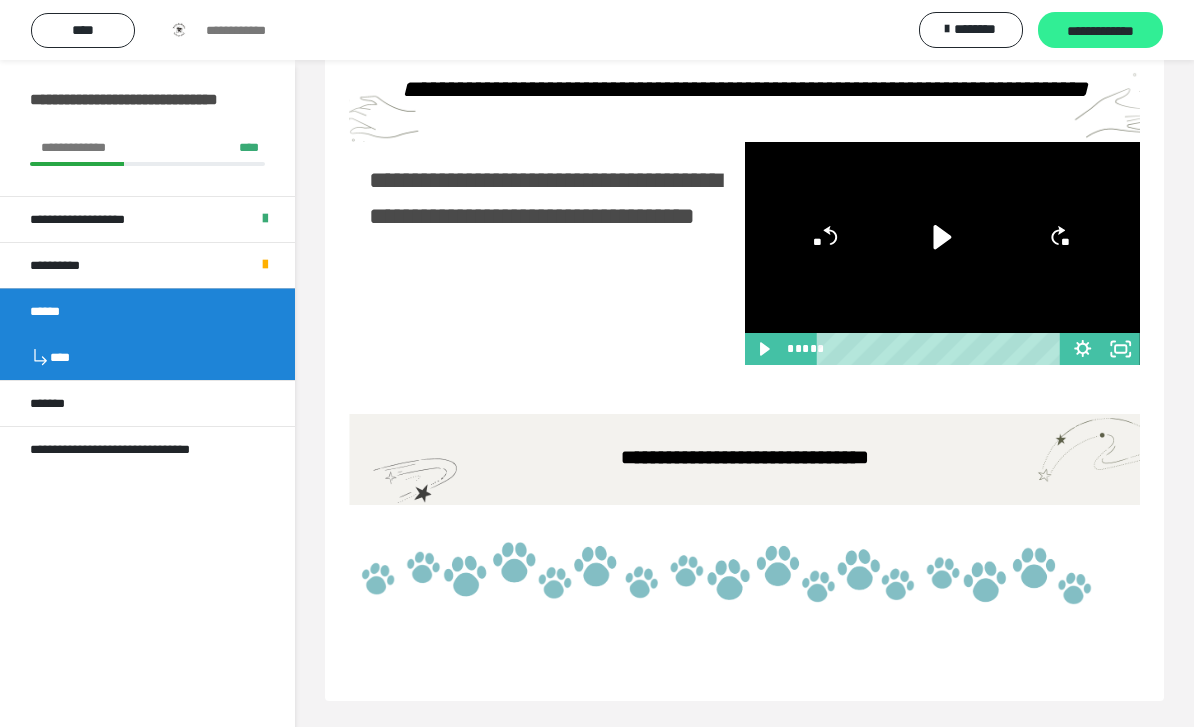 click on "**********" at bounding box center (1100, 31) 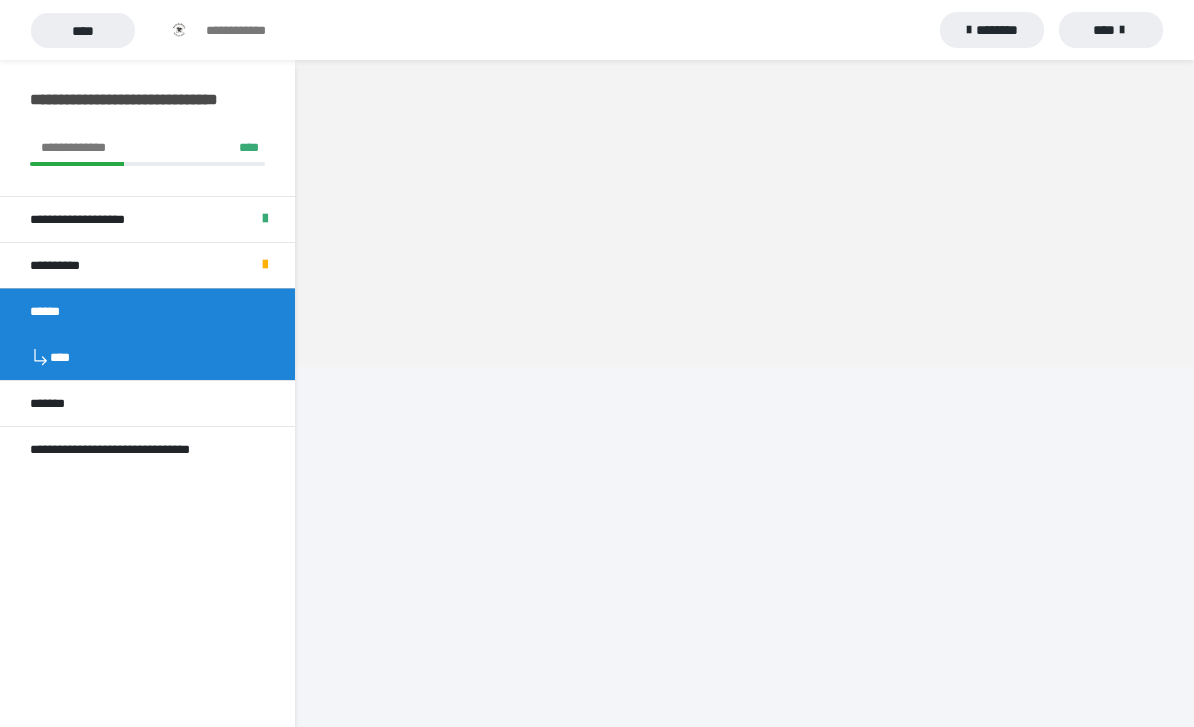 scroll, scrollTop: 60, scrollLeft: 0, axis: vertical 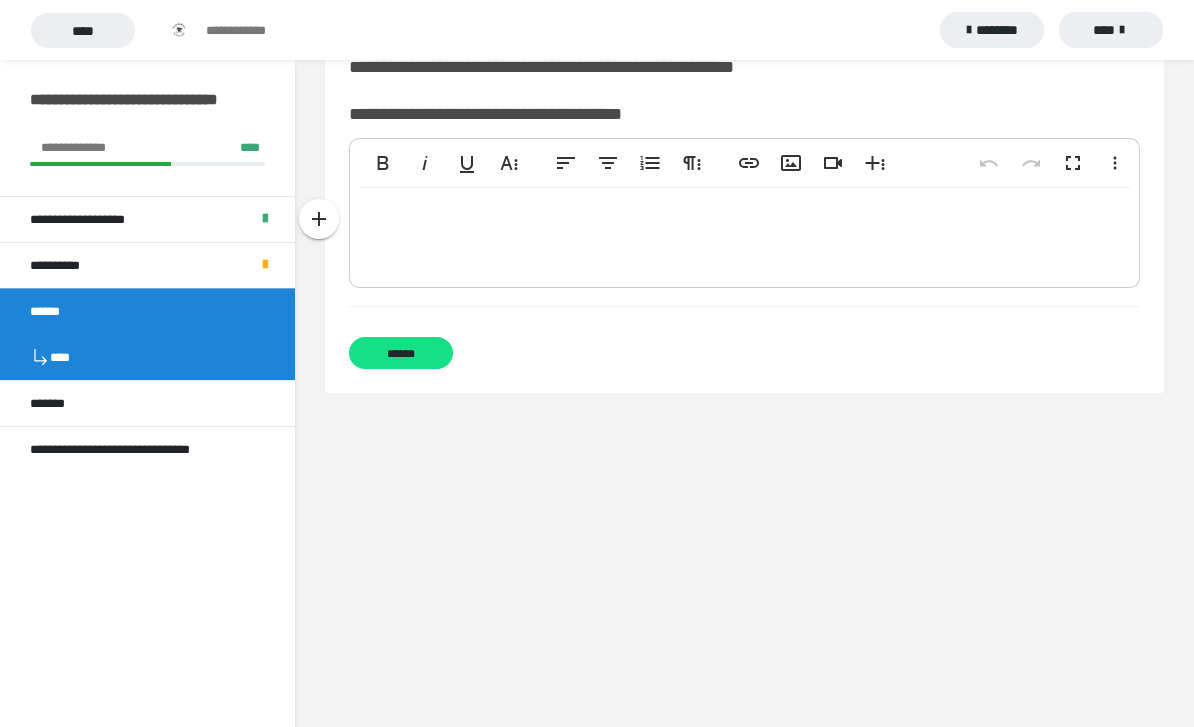 click at bounding box center [744, 233] 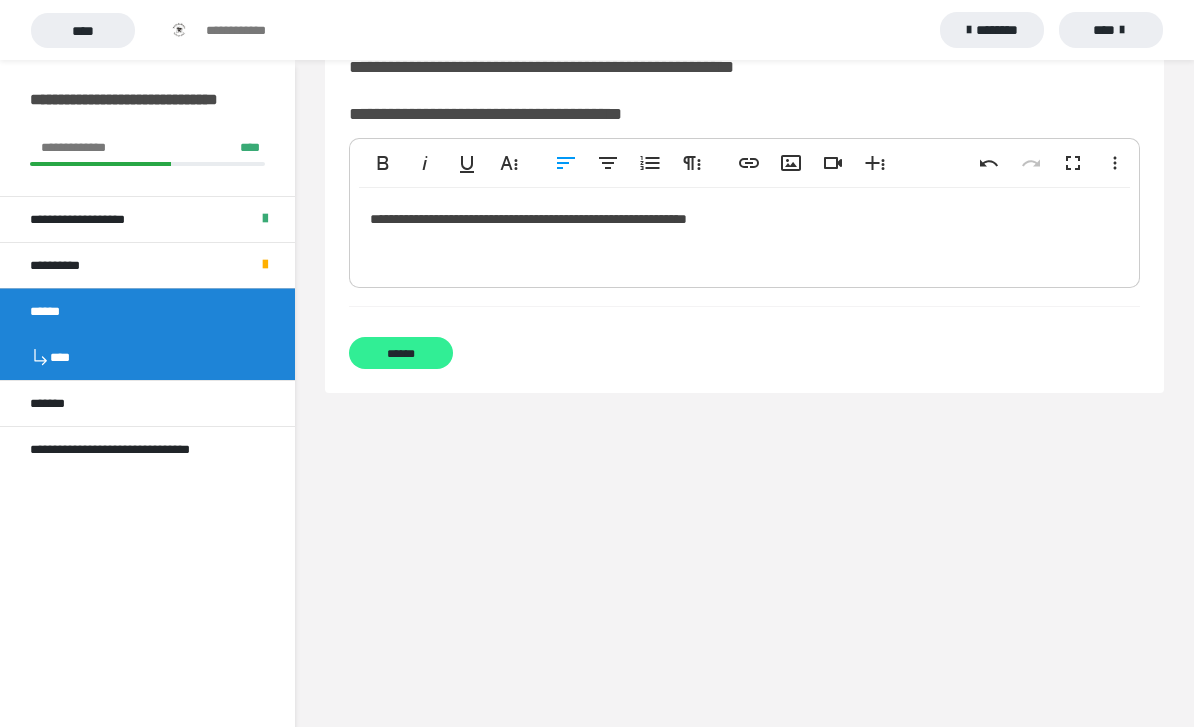 click on "******" at bounding box center (401, 353) 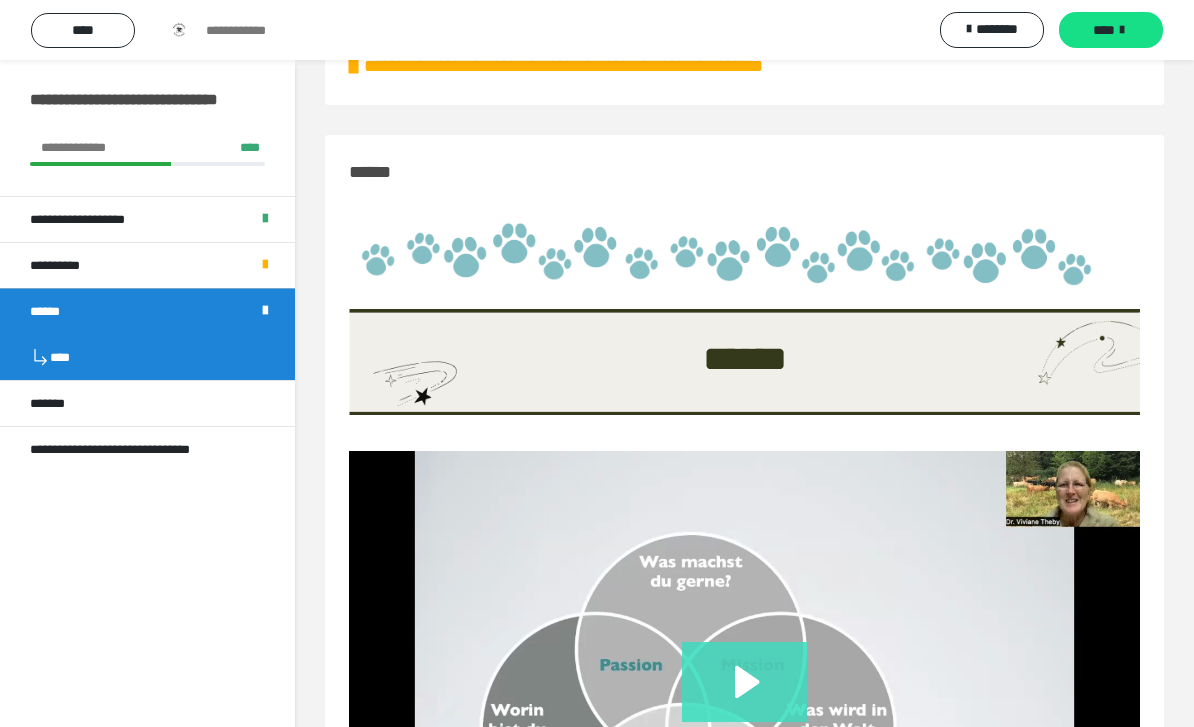 scroll, scrollTop: 60, scrollLeft: 0, axis: vertical 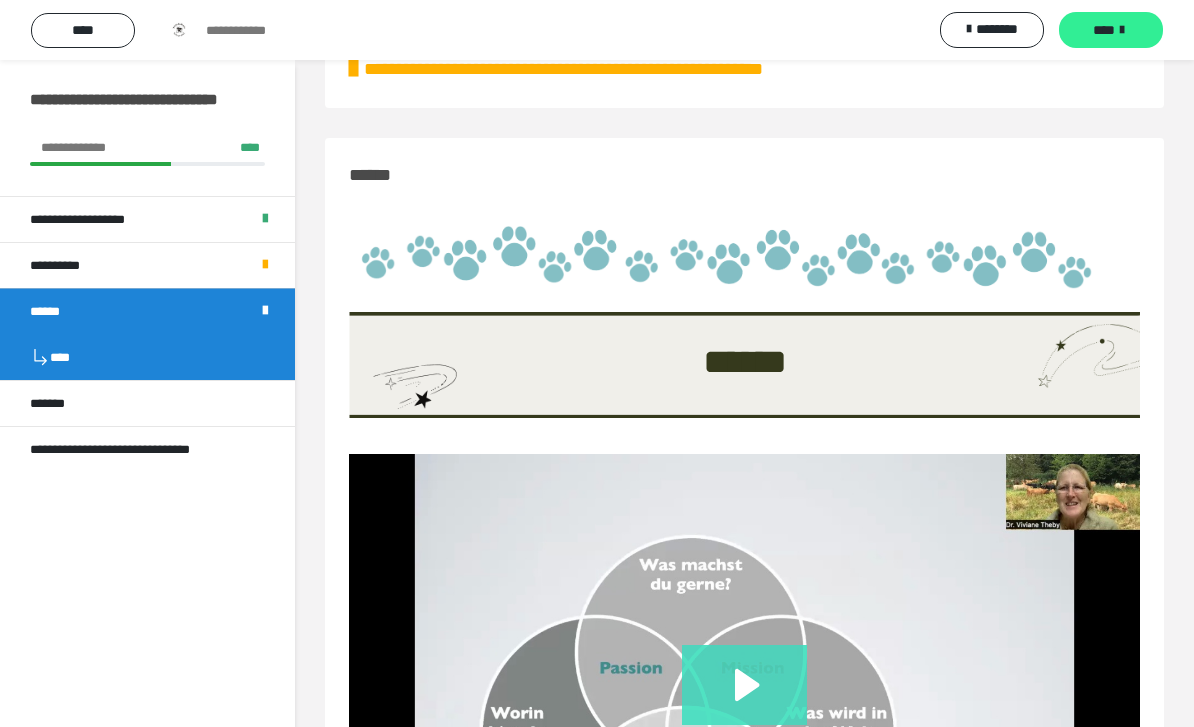 click on "****" at bounding box center [1104, 30] 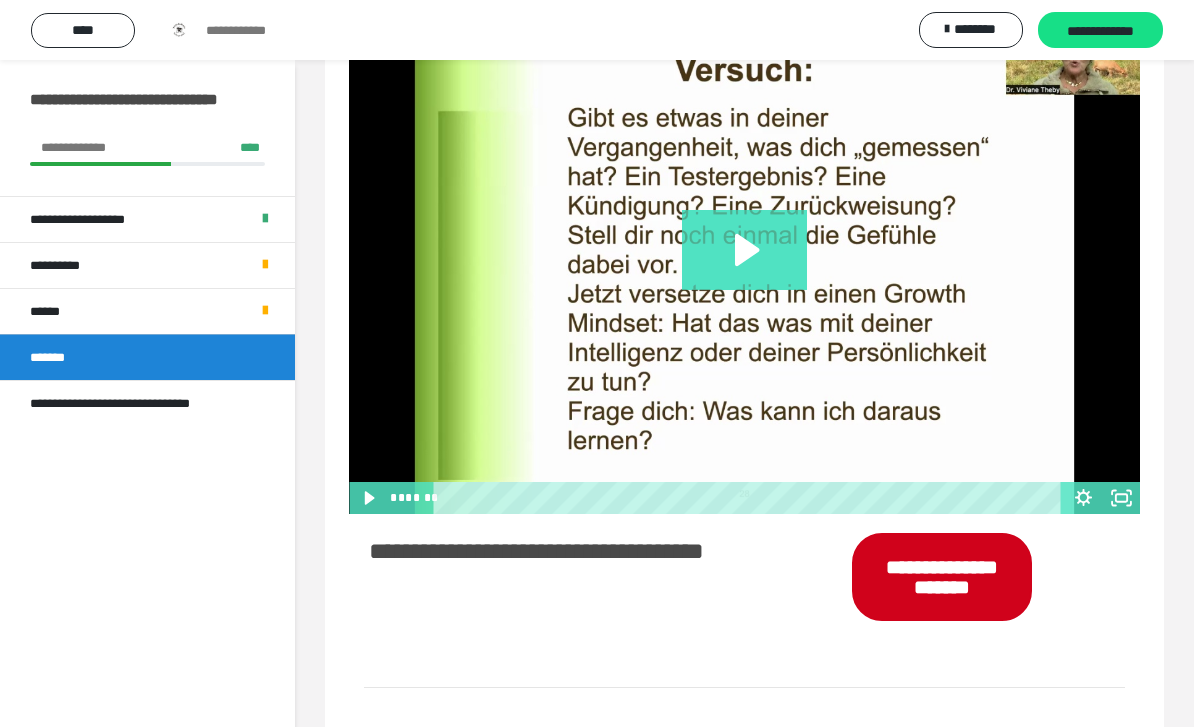 scroll, scrollTop: 298, scrollLeft: 0, axis: vertical 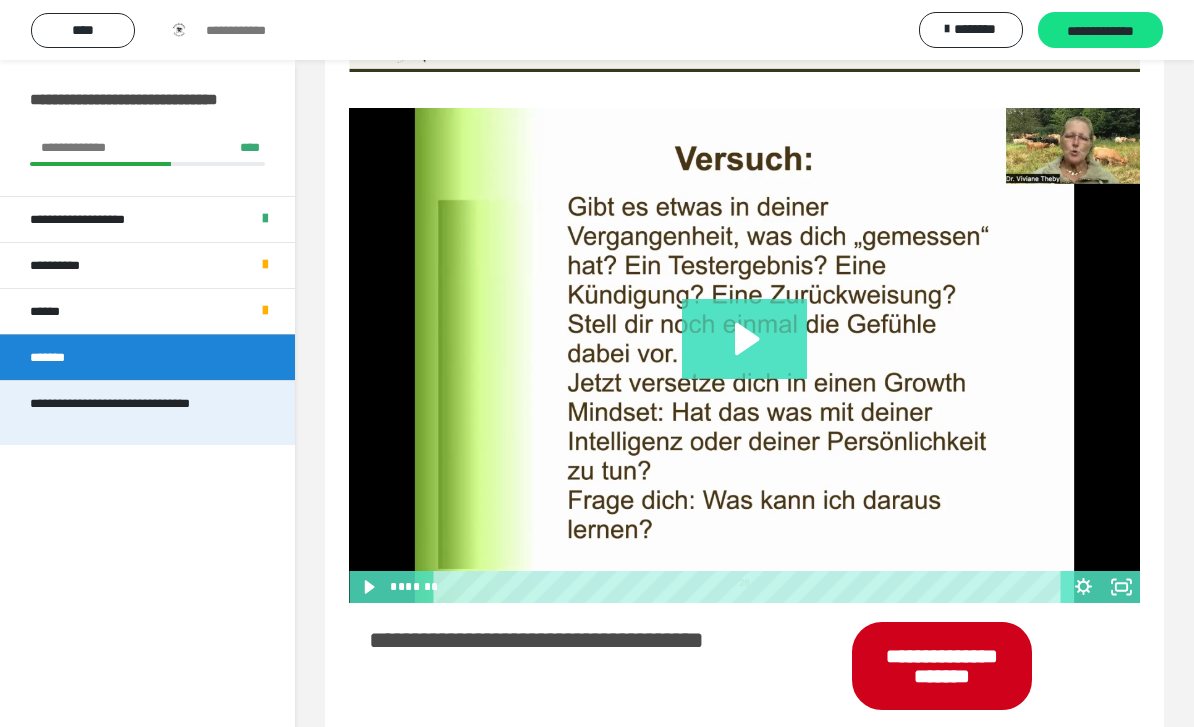 click on "**********" at bounding box center (139, 413) 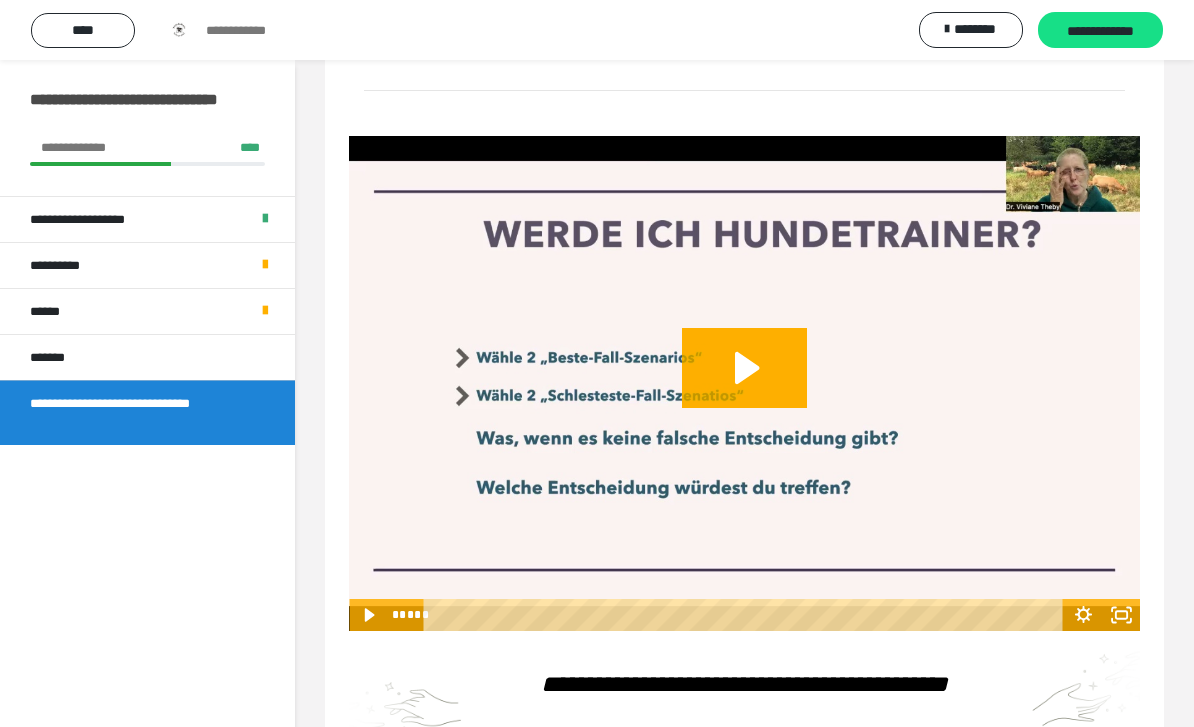 scroll, scrollTop: 629, scrollLeft: 0, axis: vertical 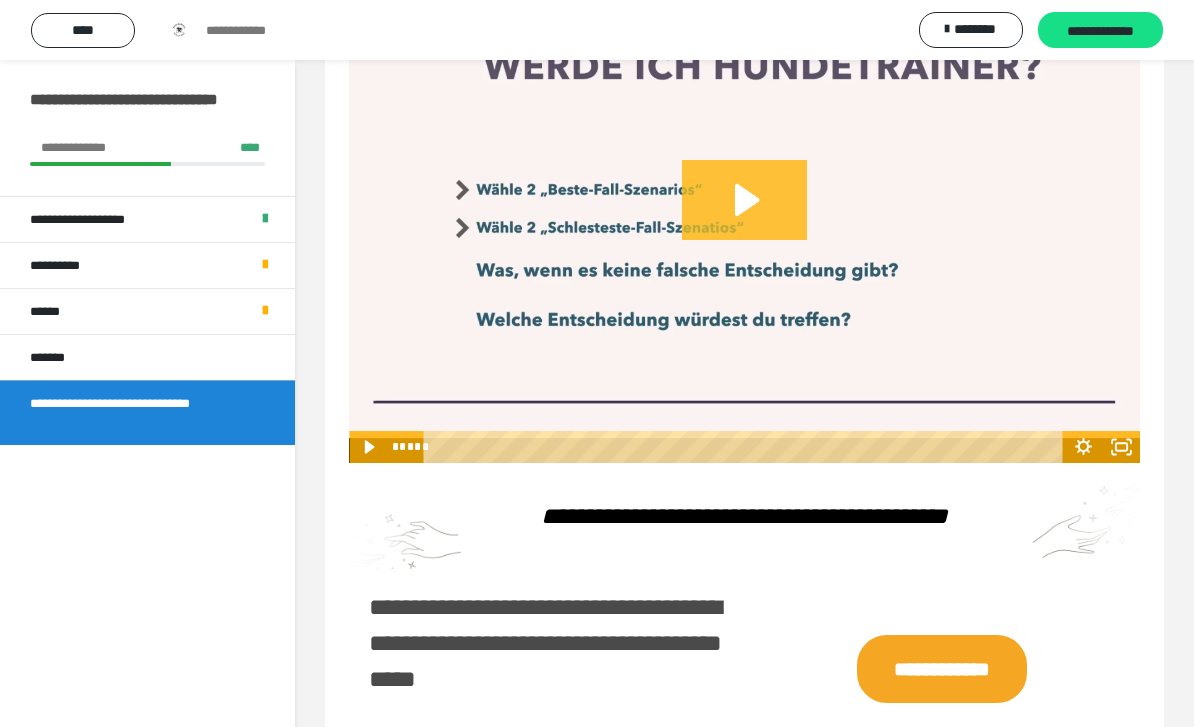 click 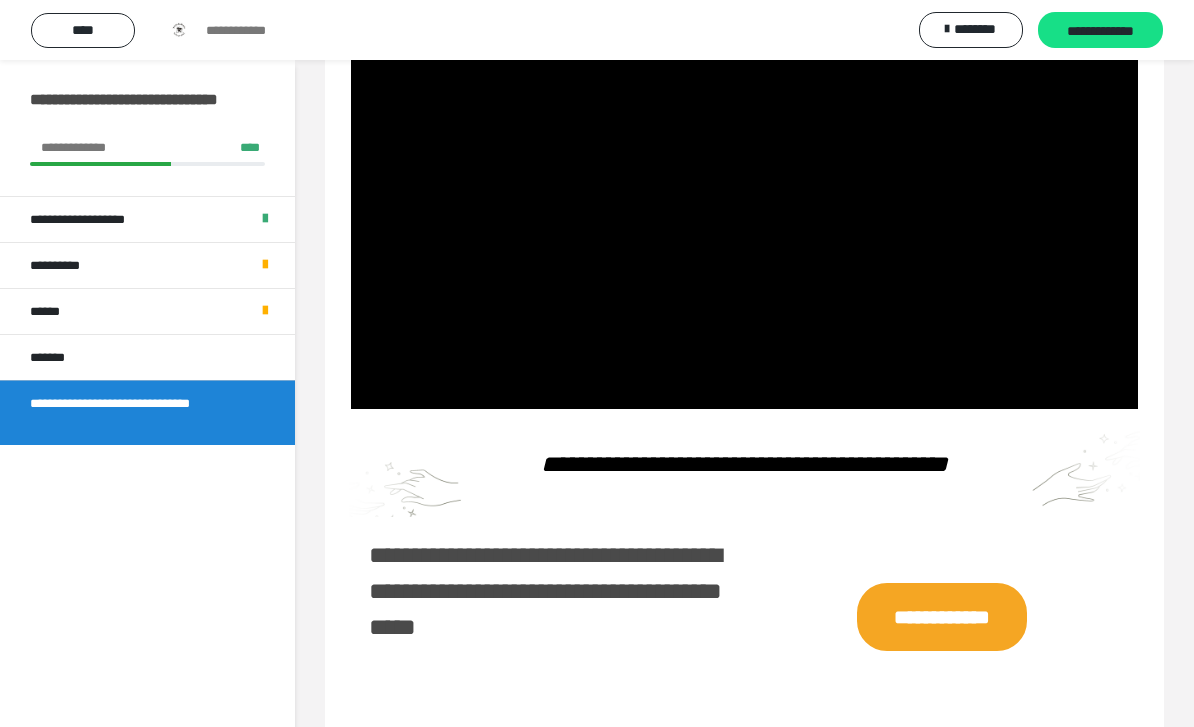 scroll, scrollTop: 679, scrollLeft: 0, axis: vertical 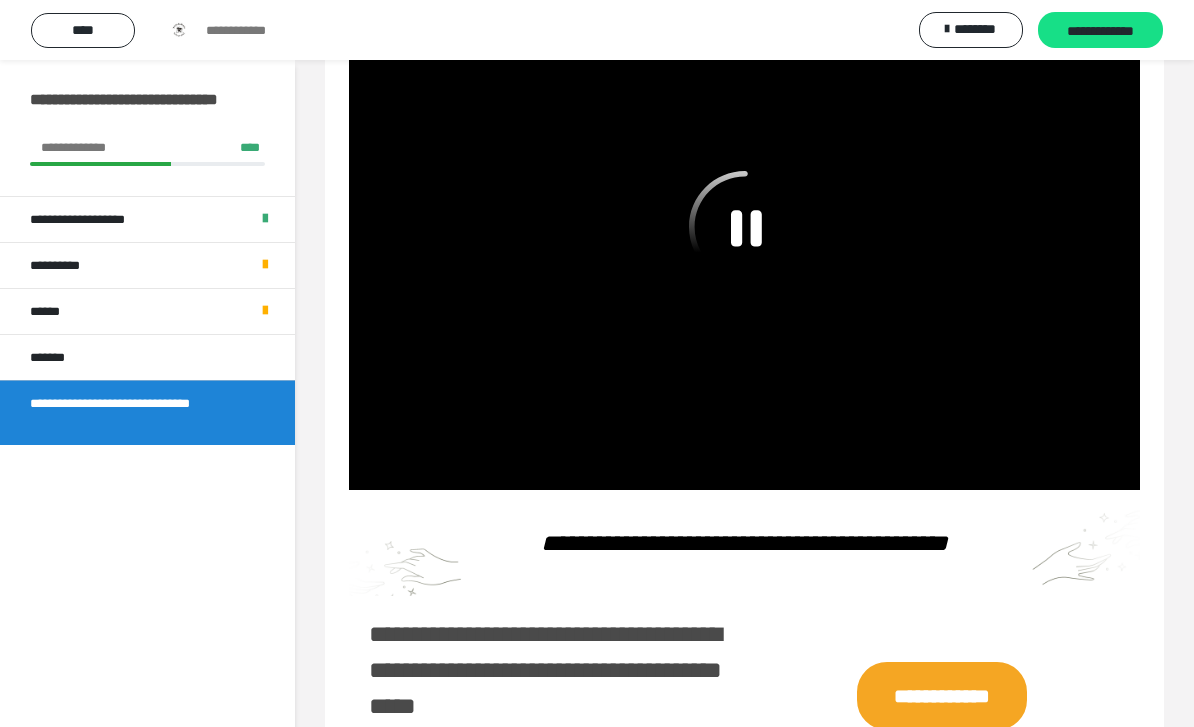 click 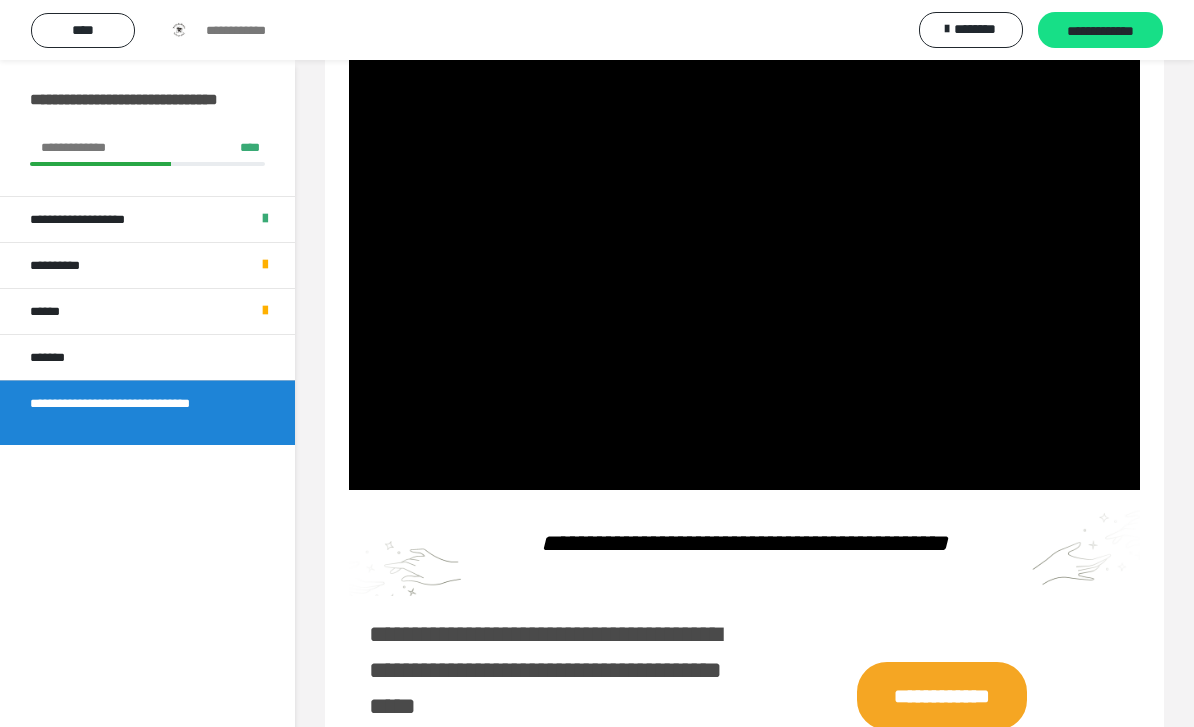 click at bounding box center [744, 242] 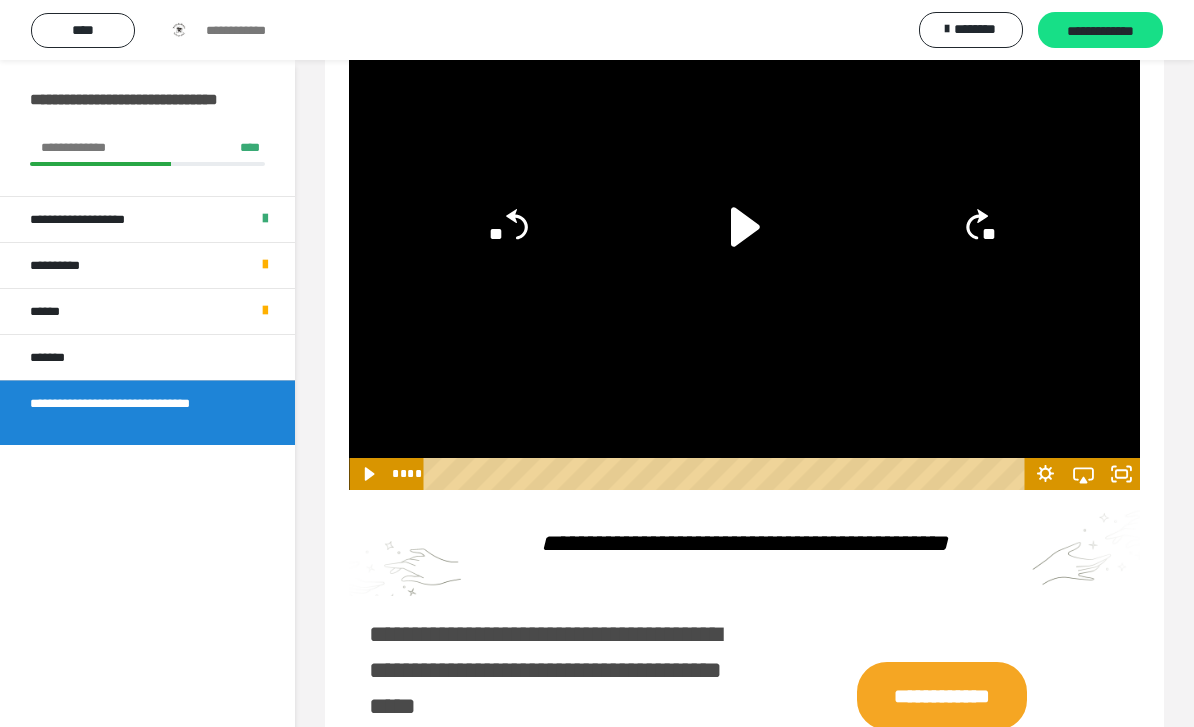 click 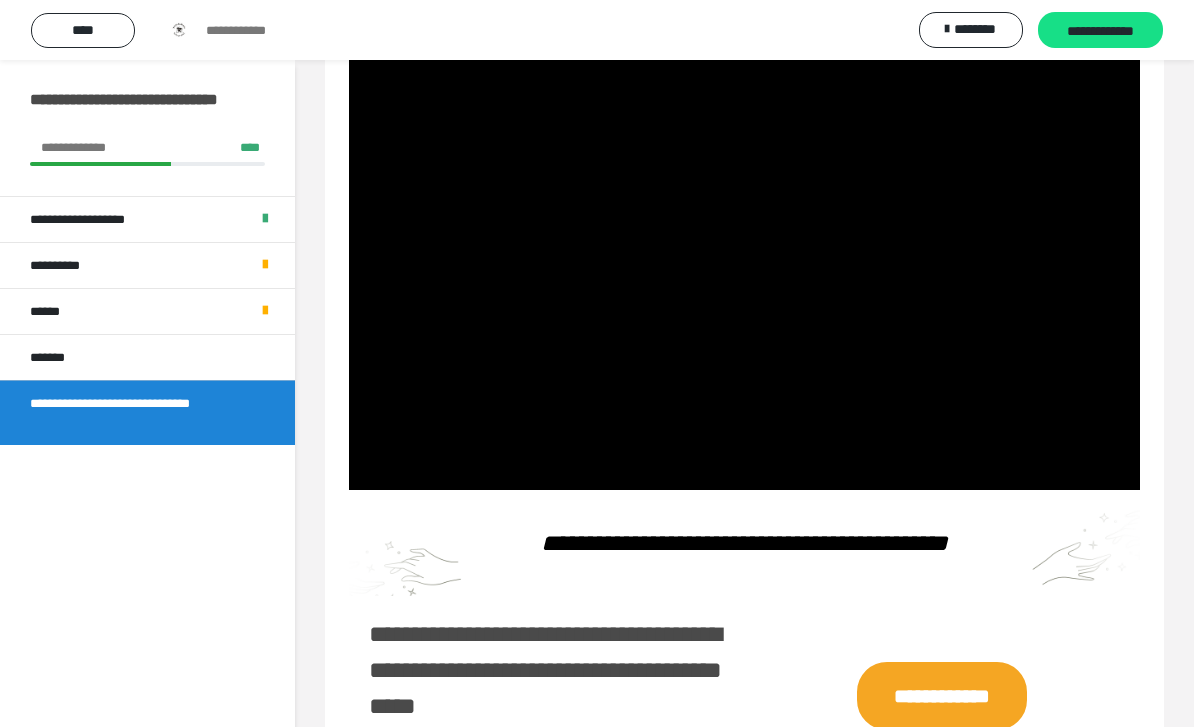 click at bounding box center [744, 242] 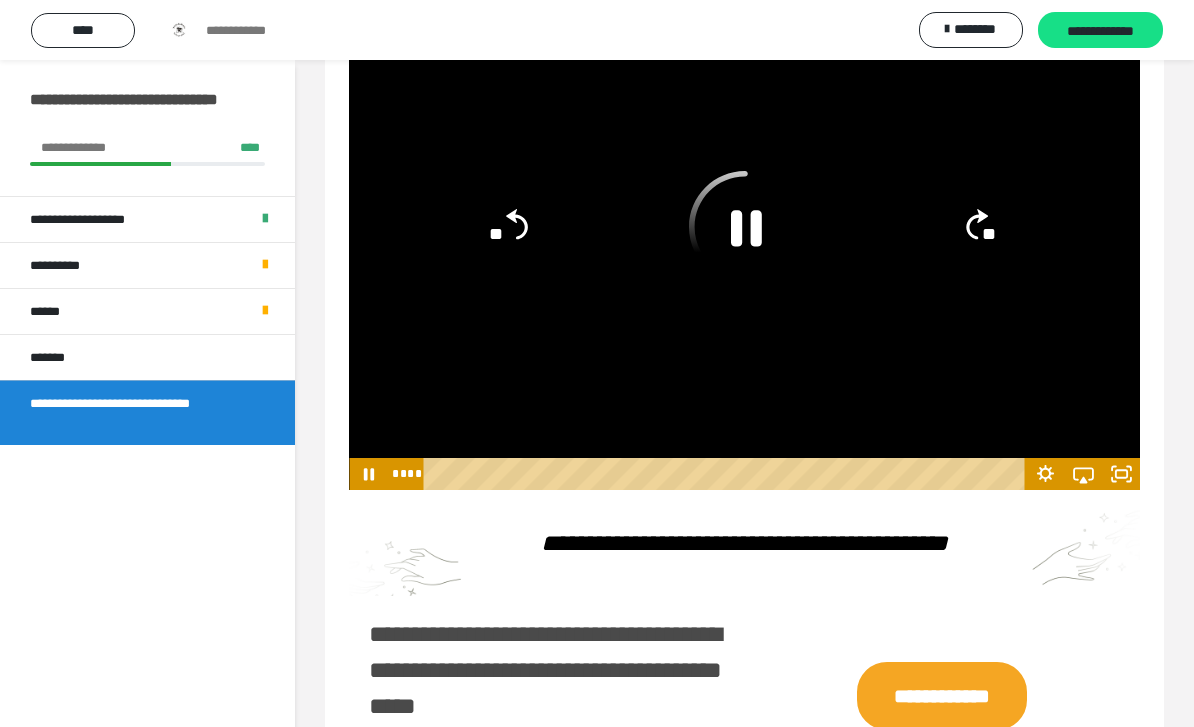 click 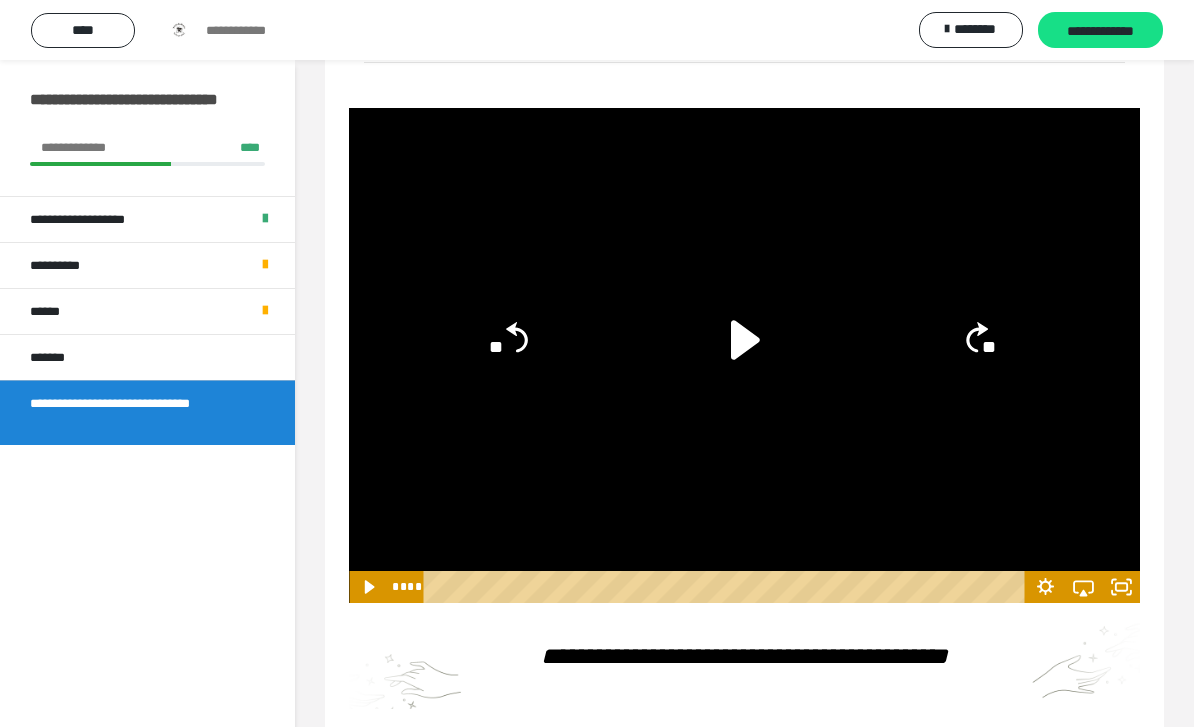 scroll, scrollTop: 392, scrollLeft: 0, axis: vertical 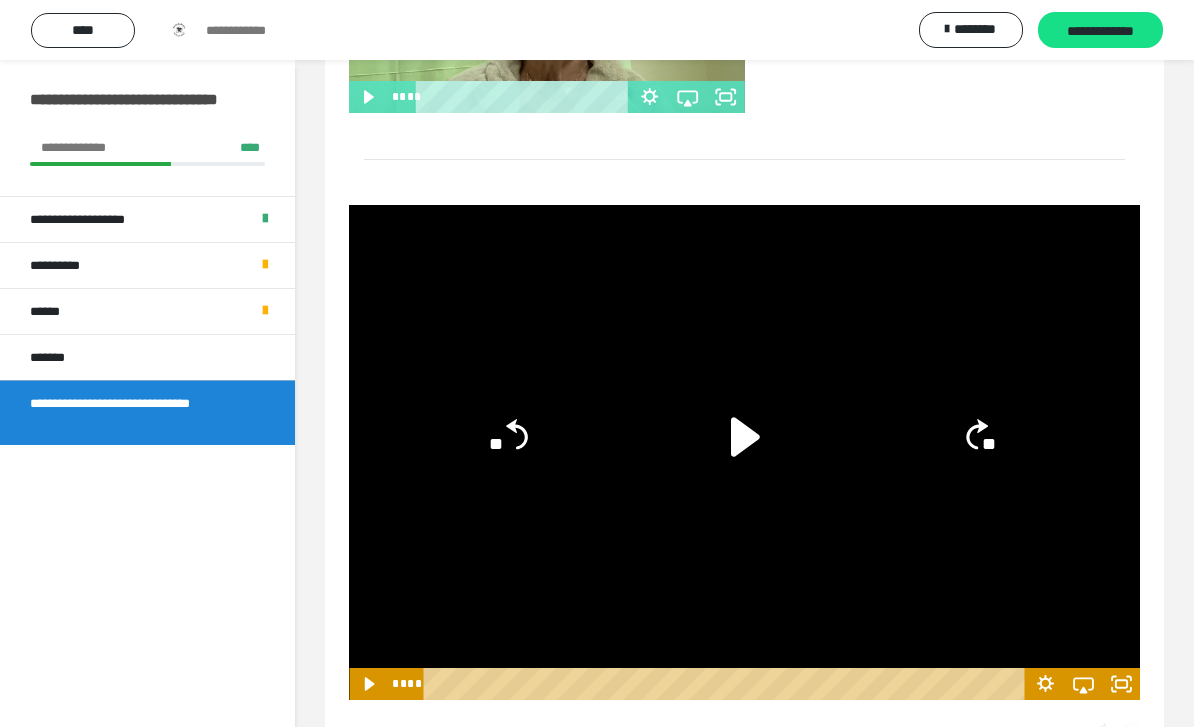 click 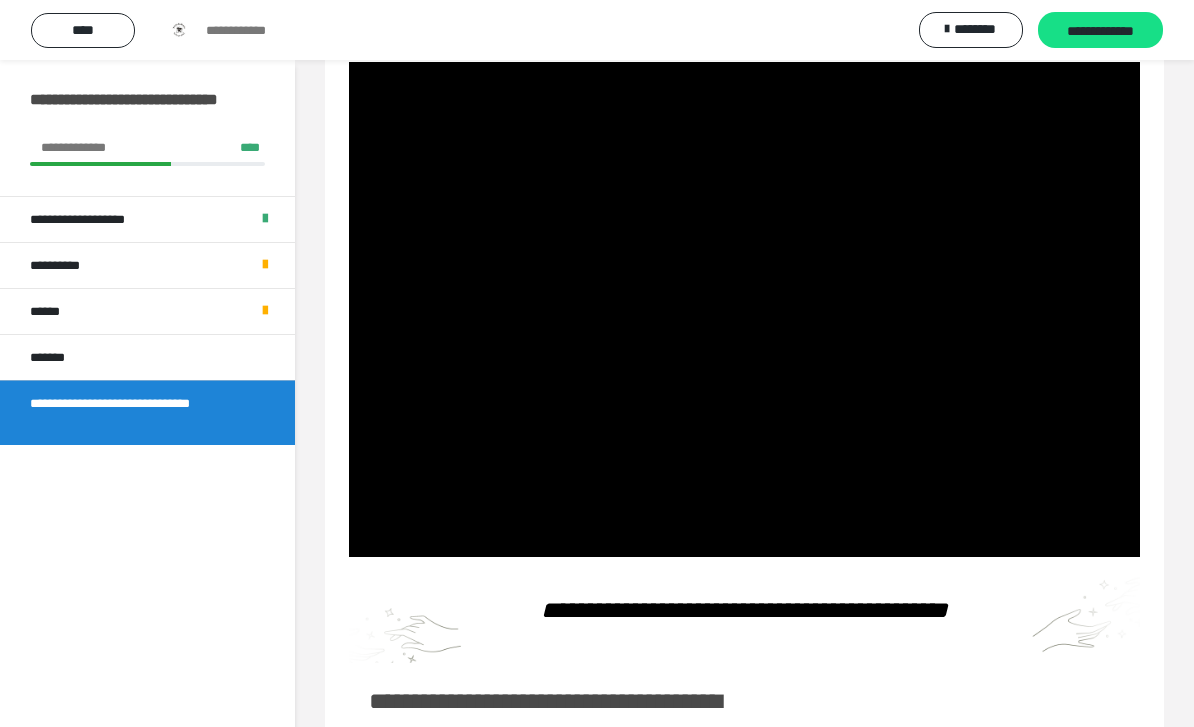 scroll, scrollTop: 585, scrollLeft: 0, axis: vertical 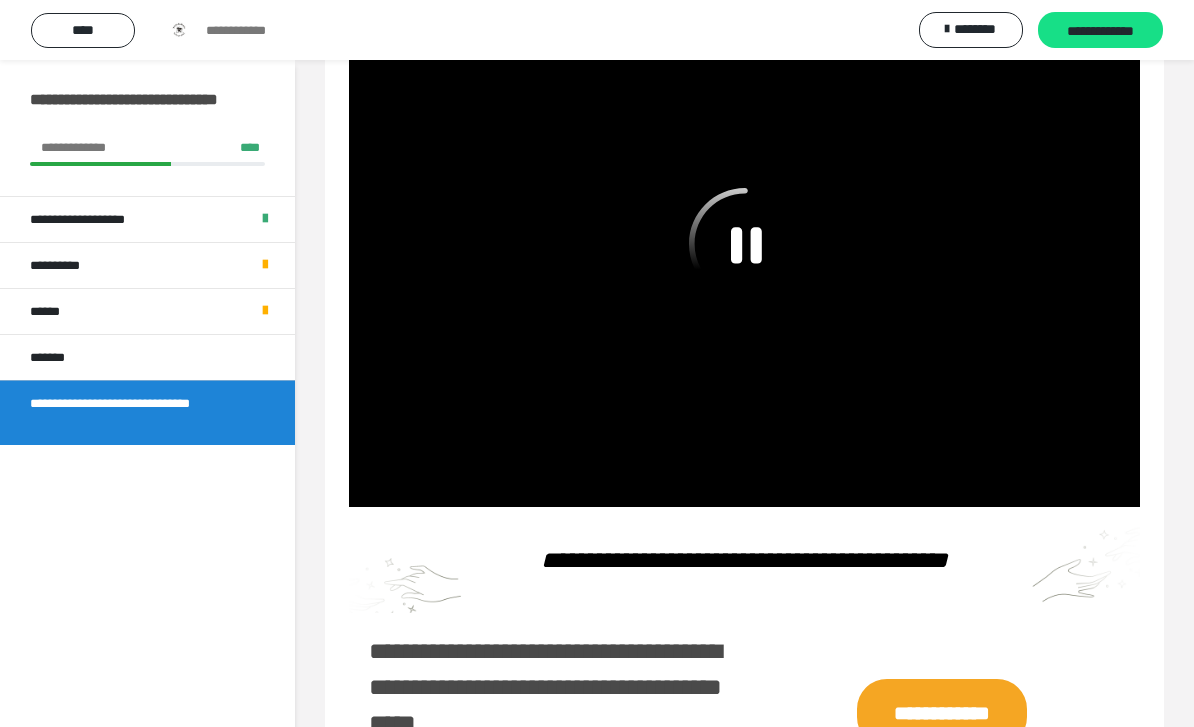 click 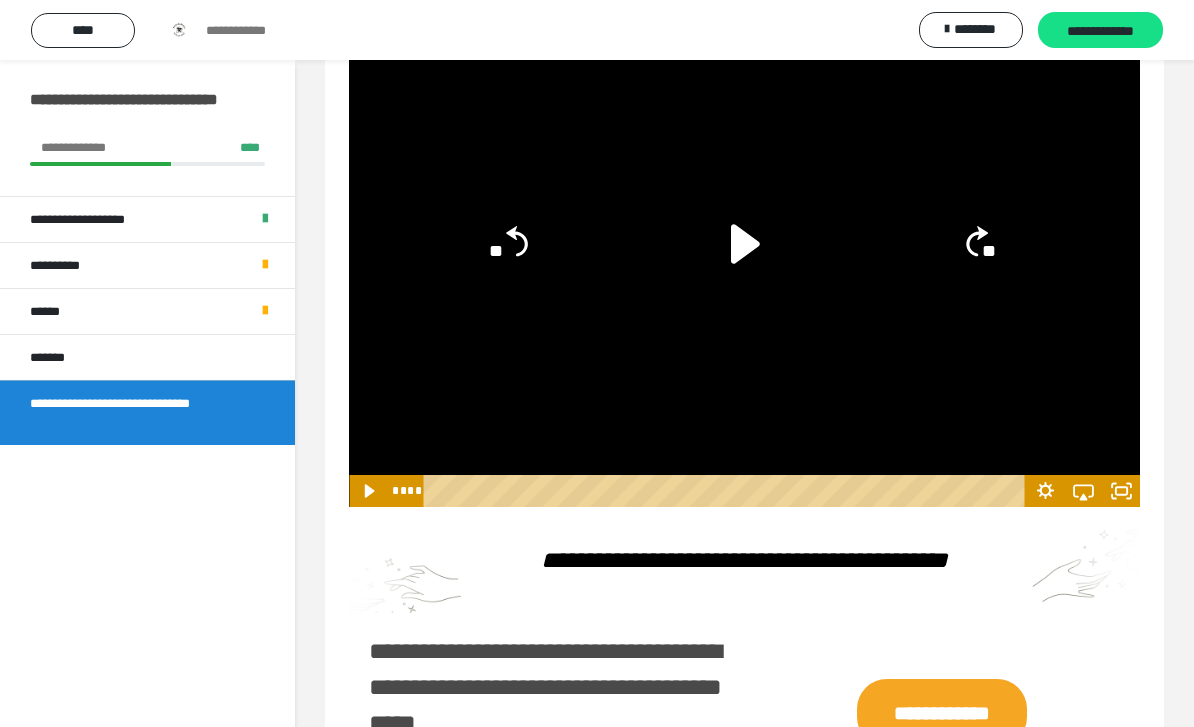 click 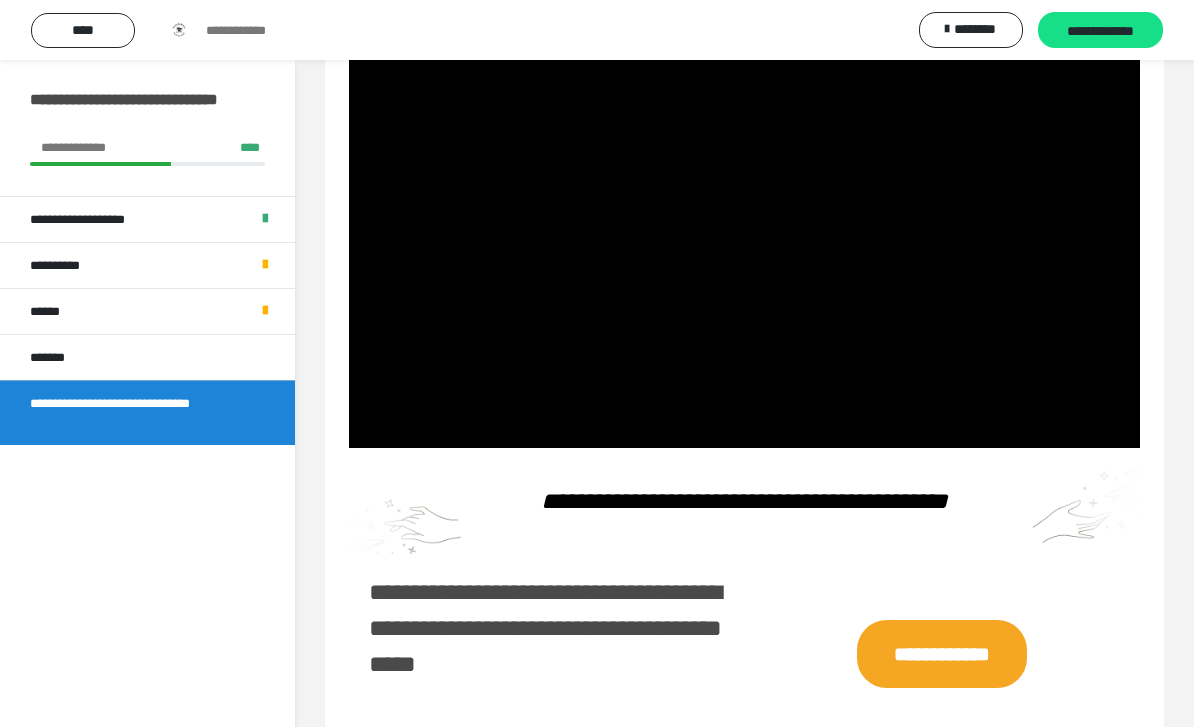 scroll, scrollTop: 649, scrollLeft: 0, axis: vertical 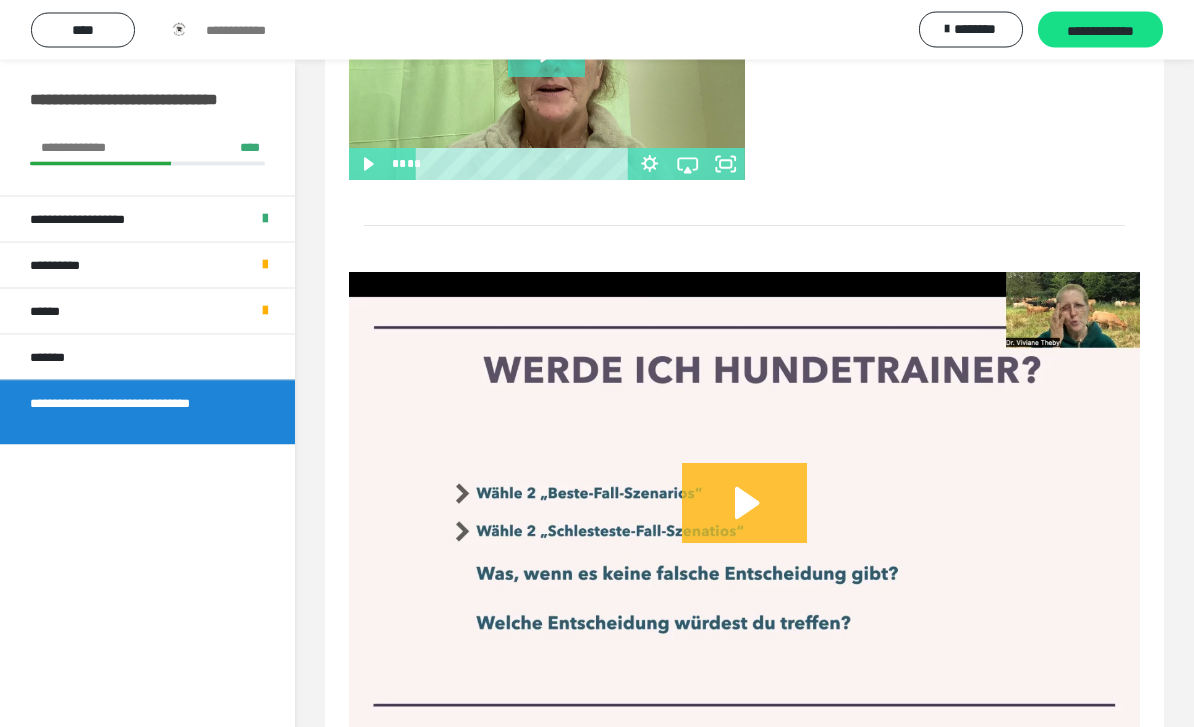 click 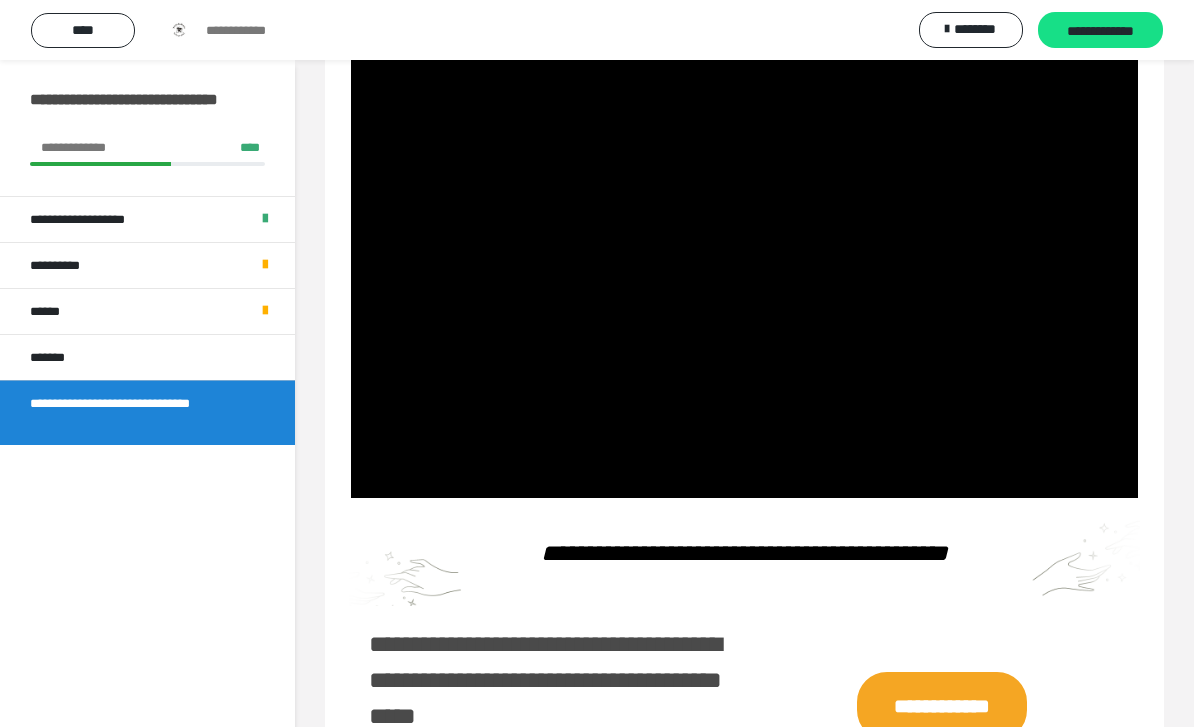 scroll, scrollTop: 738, scrollLeft: 0, axis: vertical 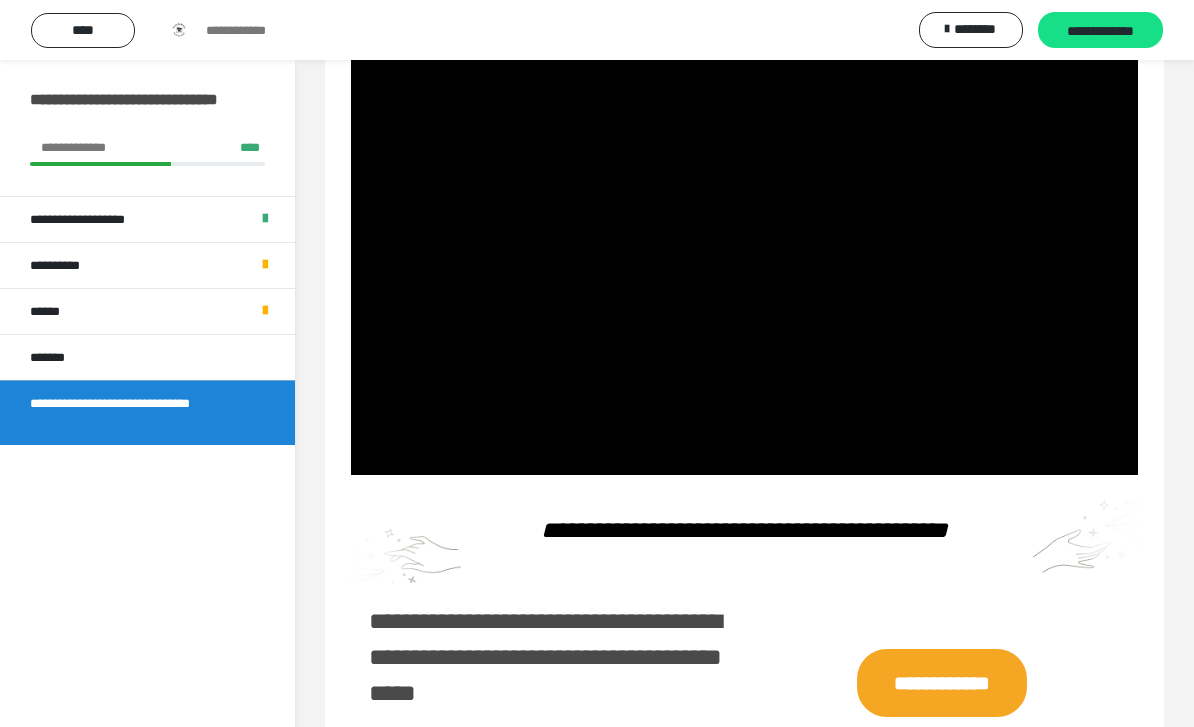 click at bounding box center [744, 230] 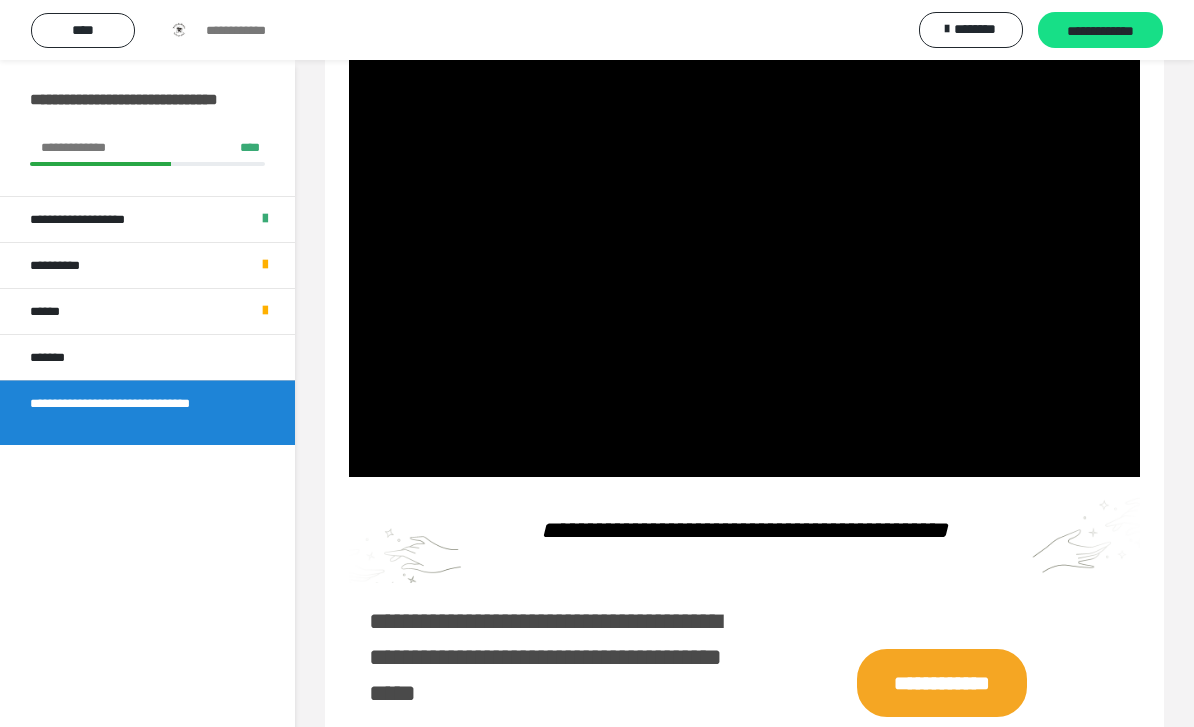 click at bounding box center [744, 230] 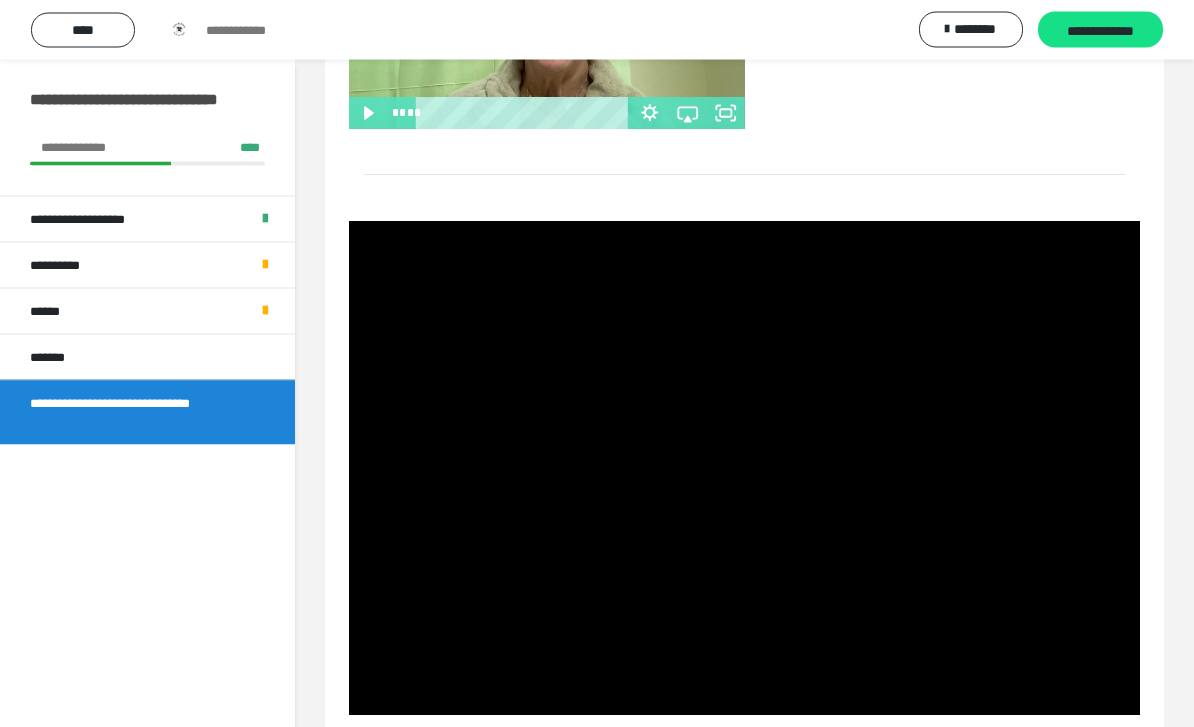scroll, scrollTop: 500, scrollLeft: 0, axis: vertical 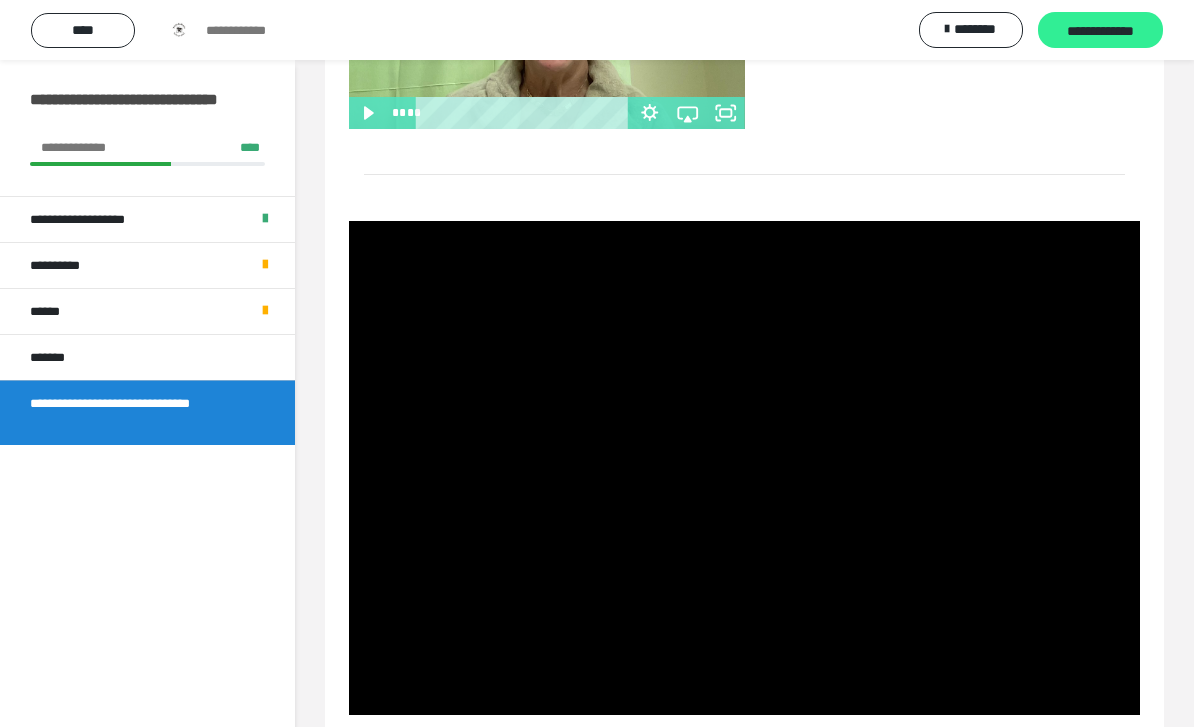 click on "**********" at bounding box center (1100, 31) 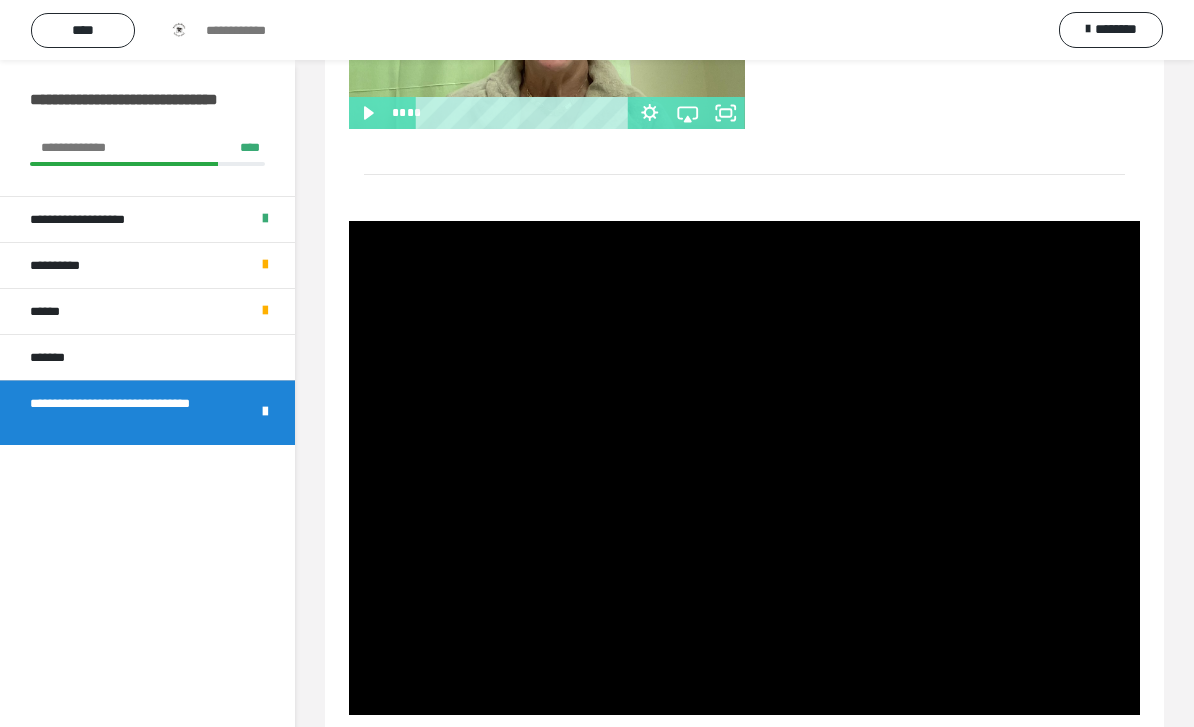 click at bounding box center [744, 468] 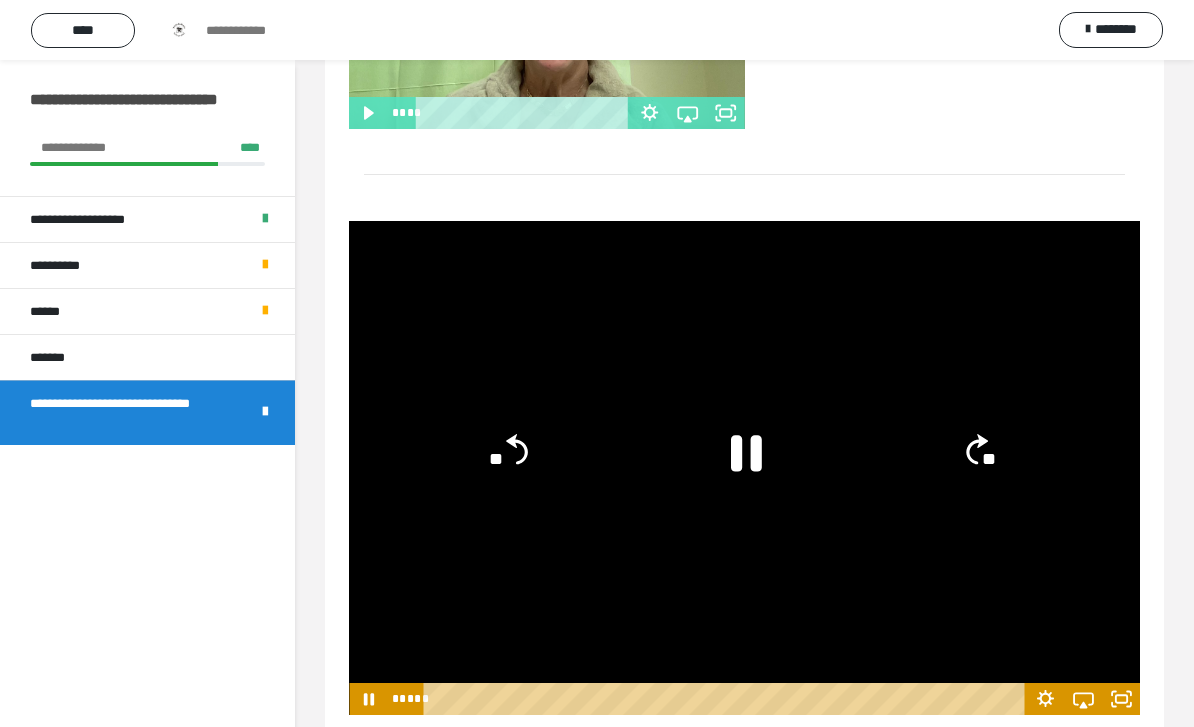 click at bounding box center [744, 468] 